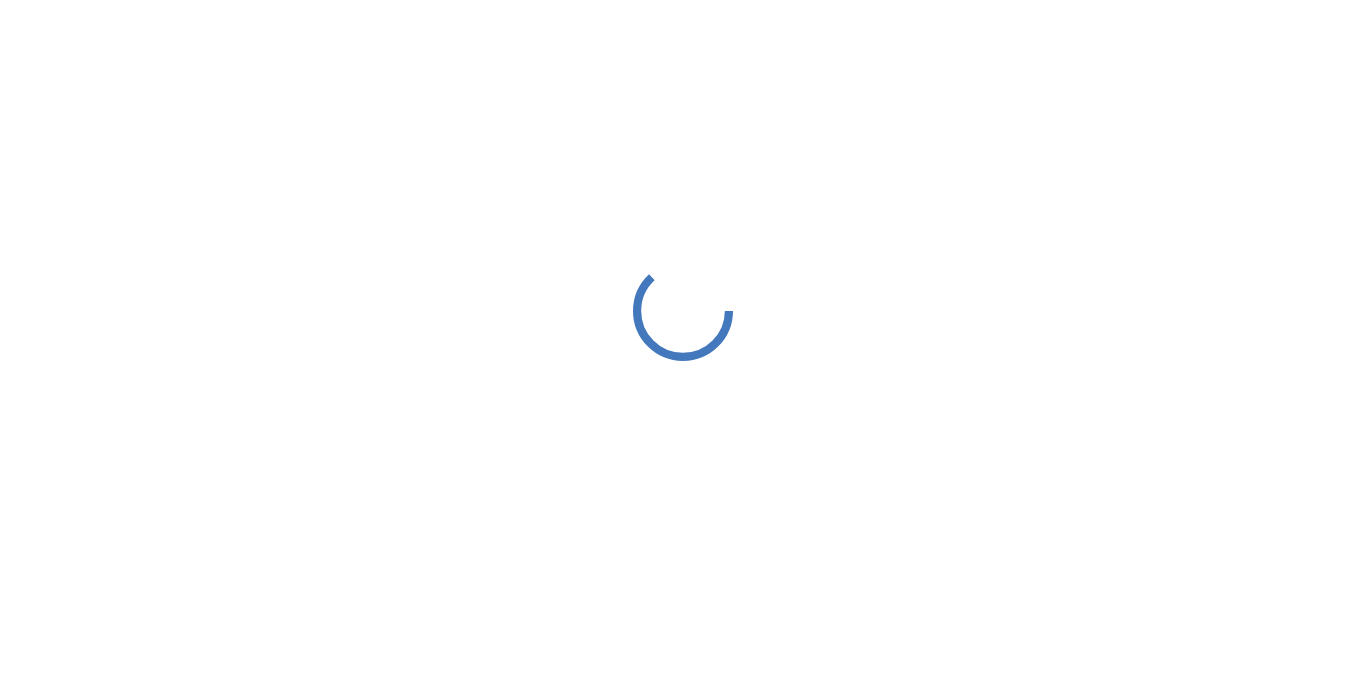 scroll, scrollTop: 0, scrollLeft: 0, axis: both 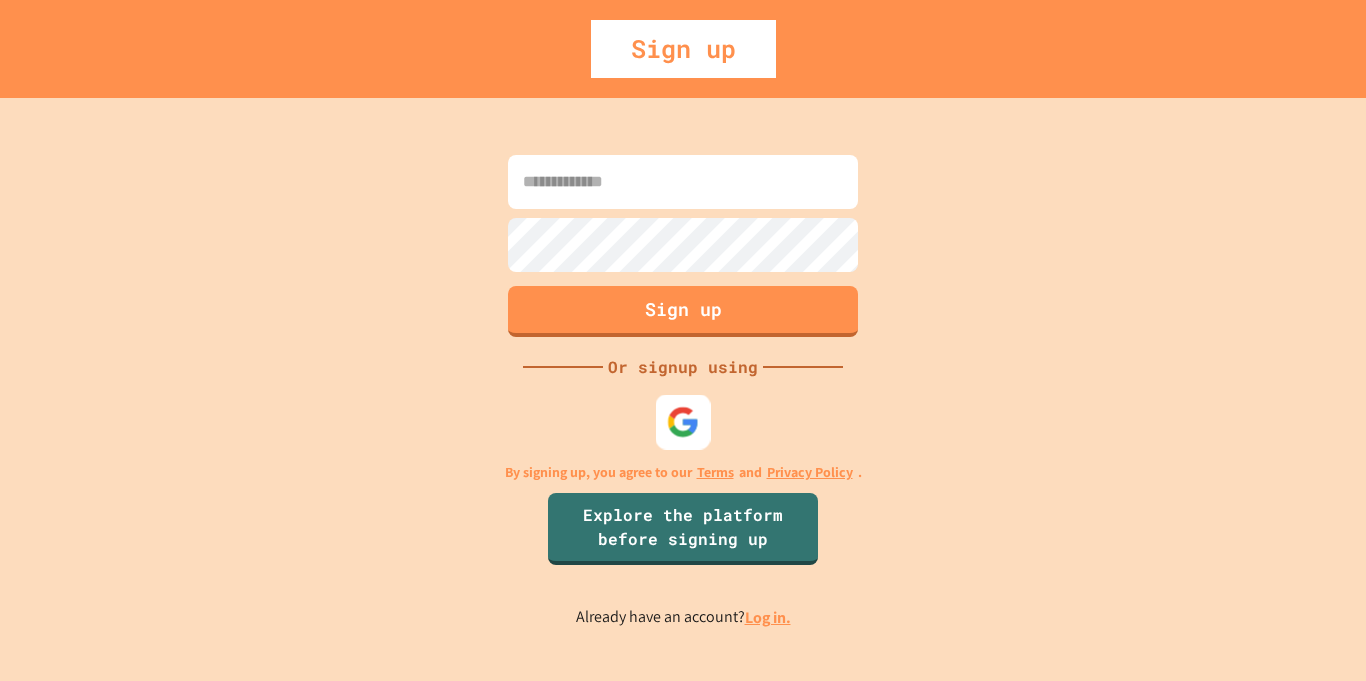 click at bounding box center [683, 421] 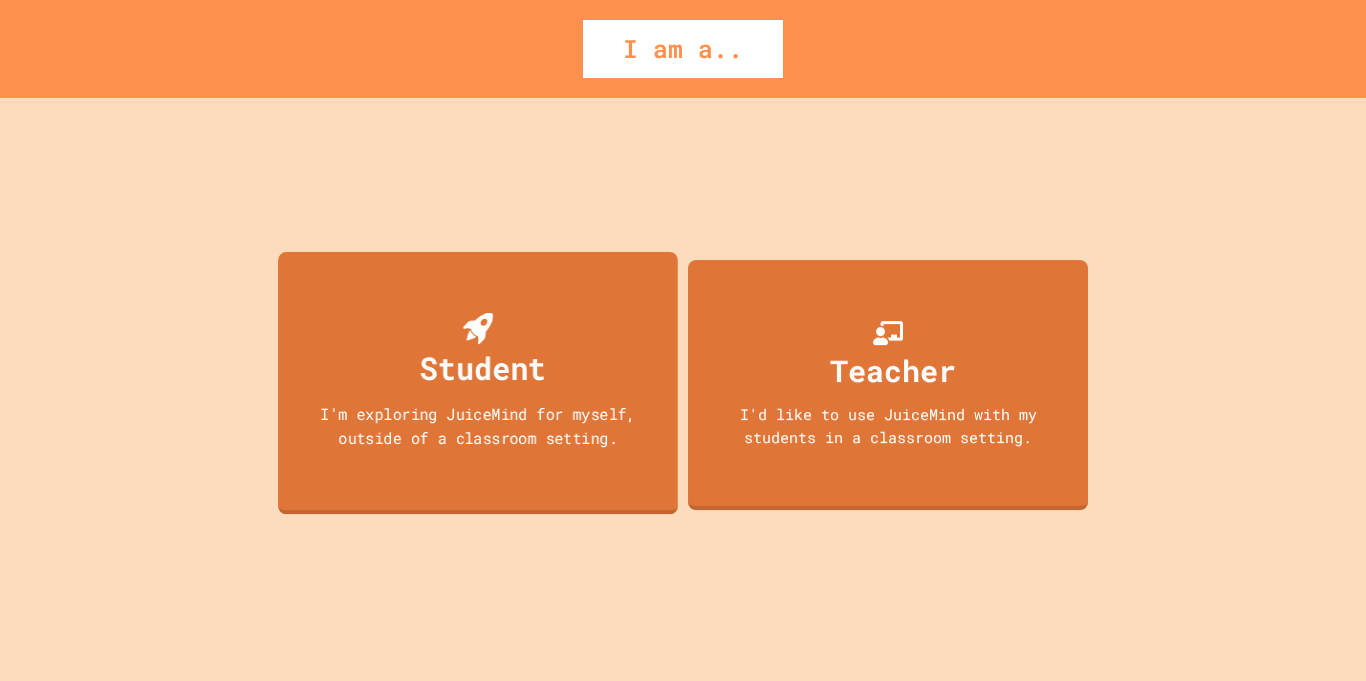 click on "Student" at bounding box center [483, 367] 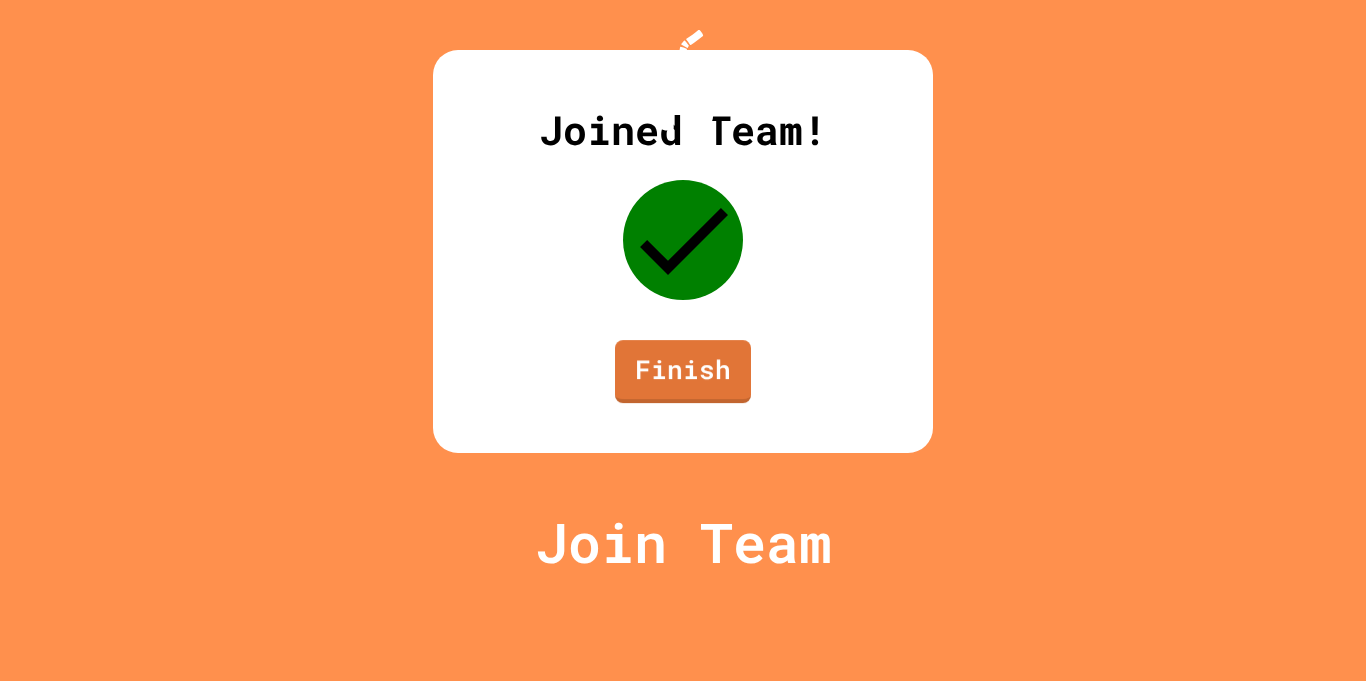 click on "Joined Team! Finish" at bounding box center [683, 251] 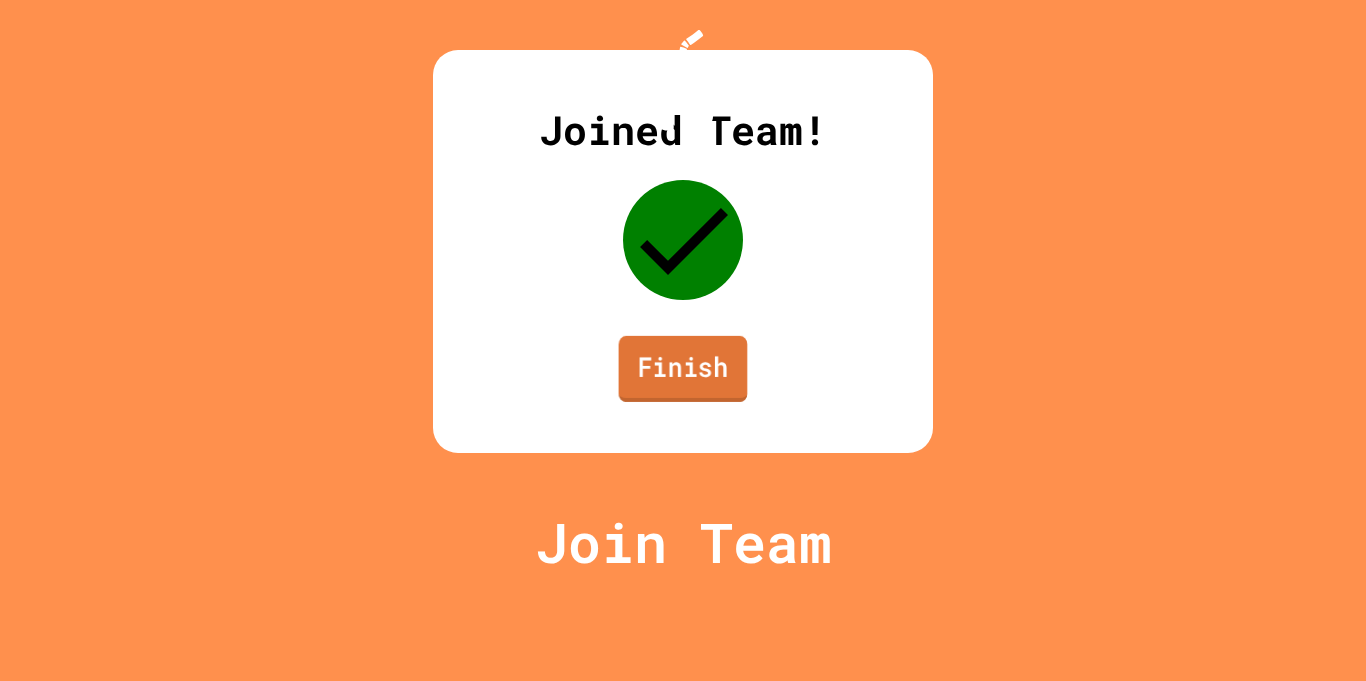 click on "Finish" at bounding box center [683, 369] 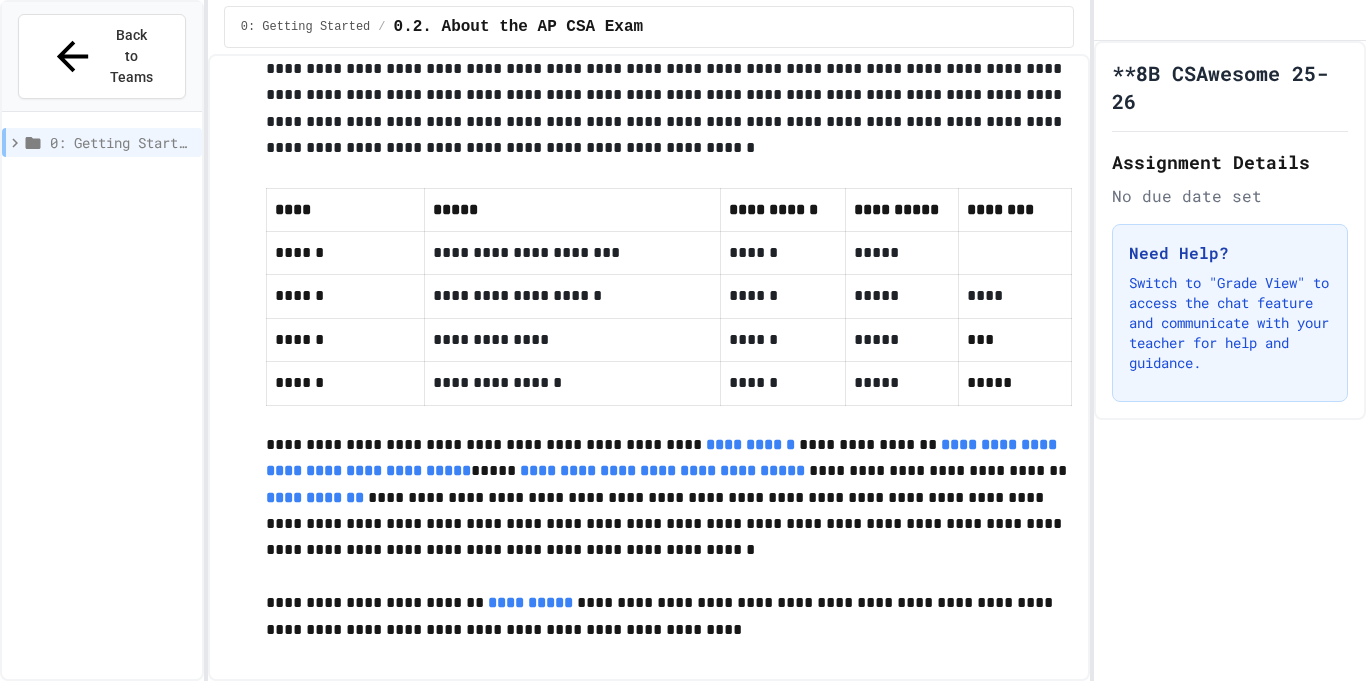 scroll, scrollTop: 0, scrollLeft: 0, axis: both 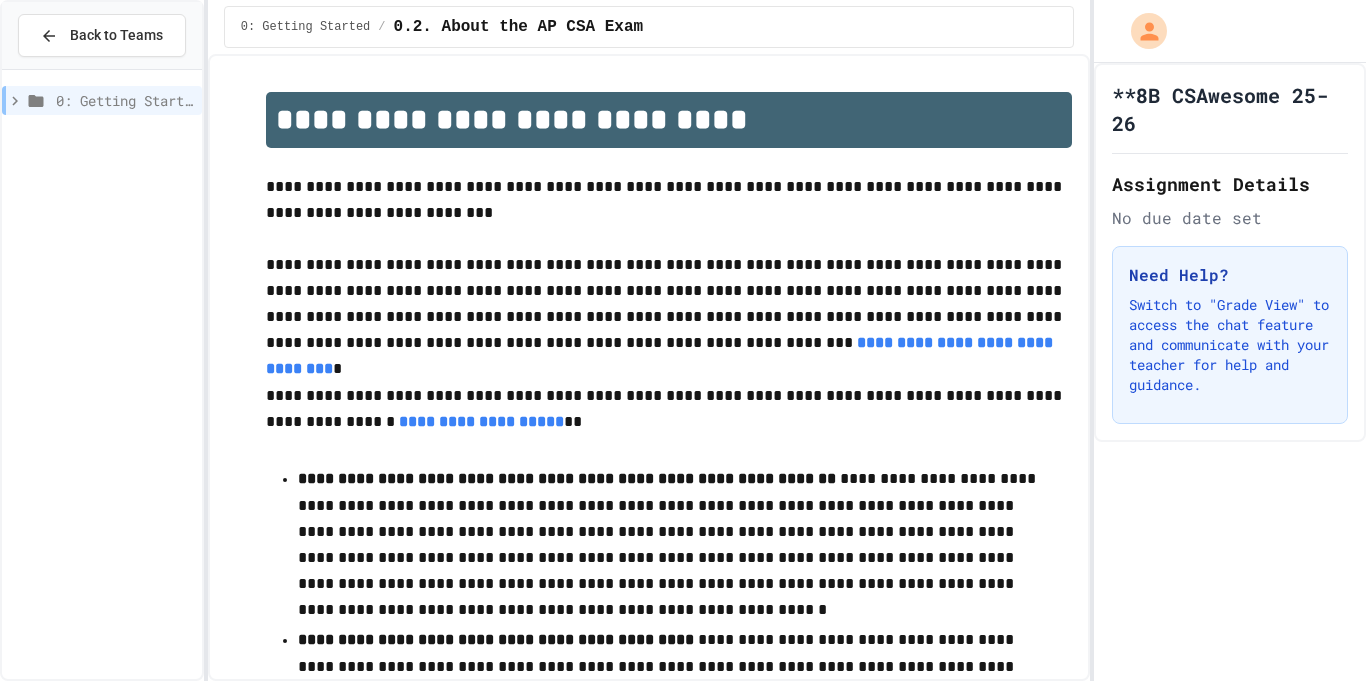 click 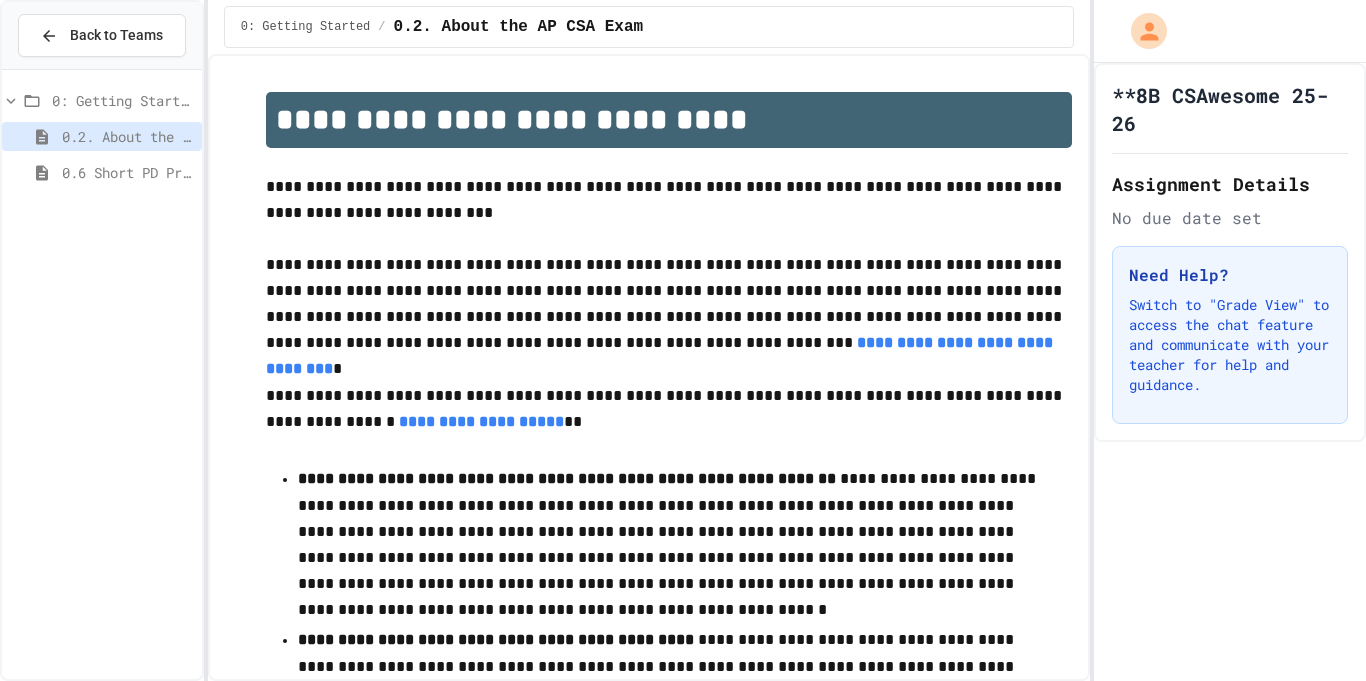 click on "0.6 Short PD Pretest" at bounding box center (128, 172) 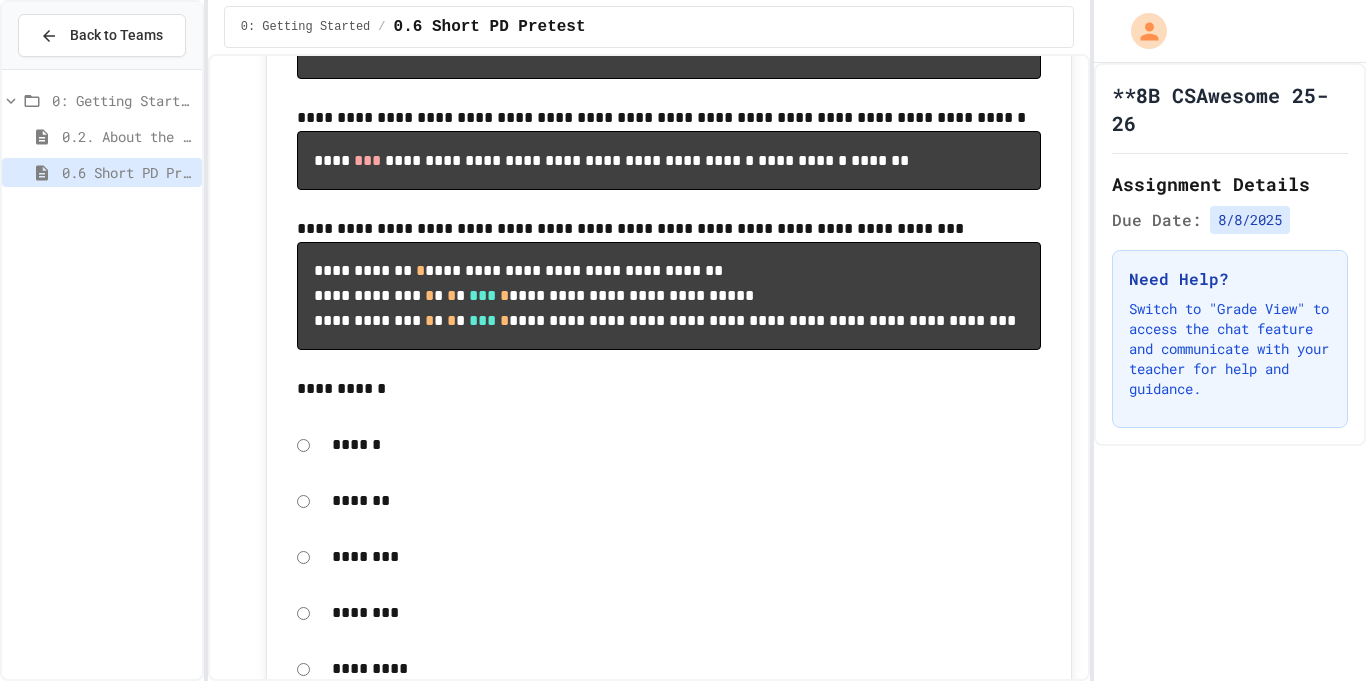 scroll, scrollTop: 882, scrollLeft: 0, axis: vertical 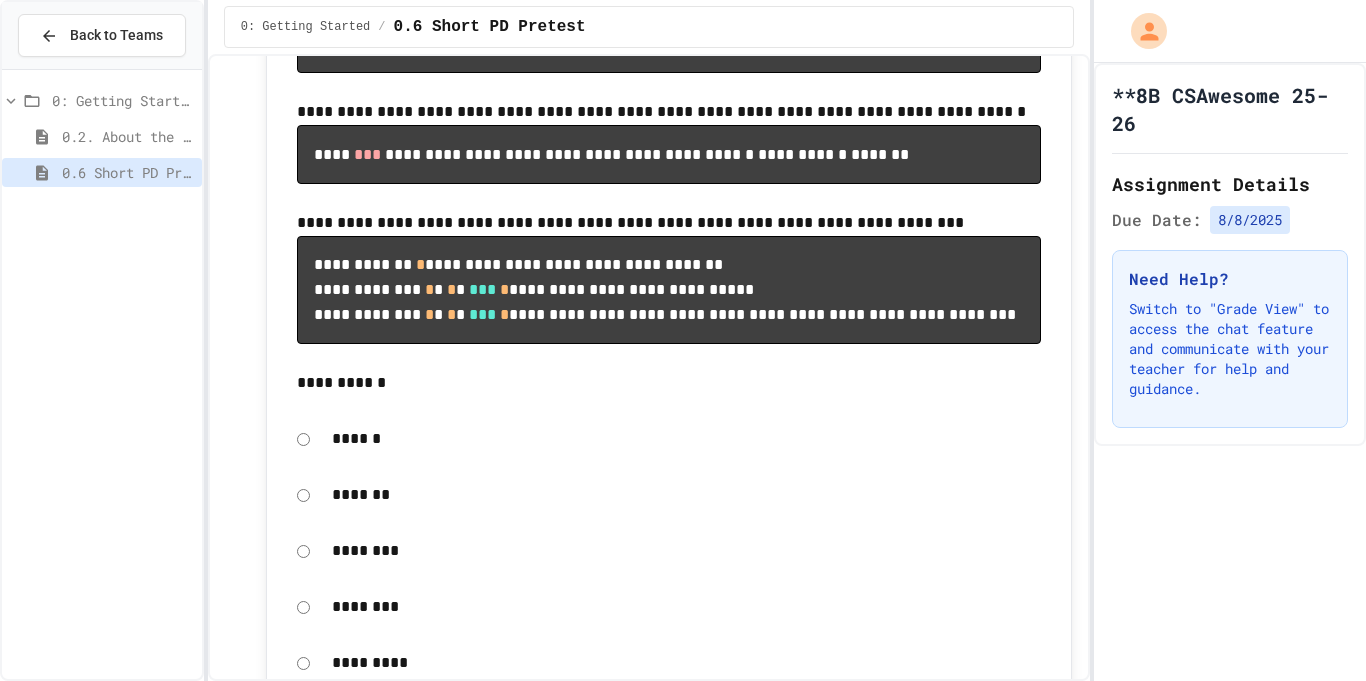 click on "********" at bounding box center (687, 551) 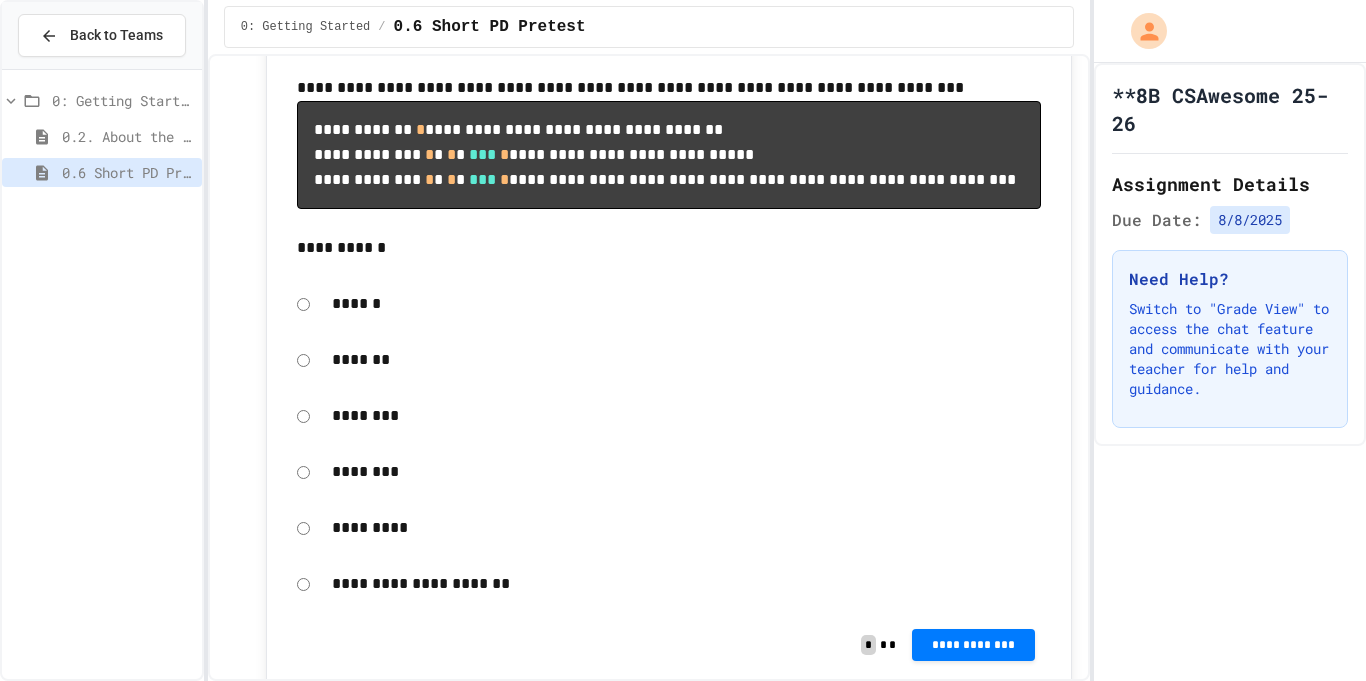 scroll, scrollTop: 1021, scrollLeft: 0, axis: vertical 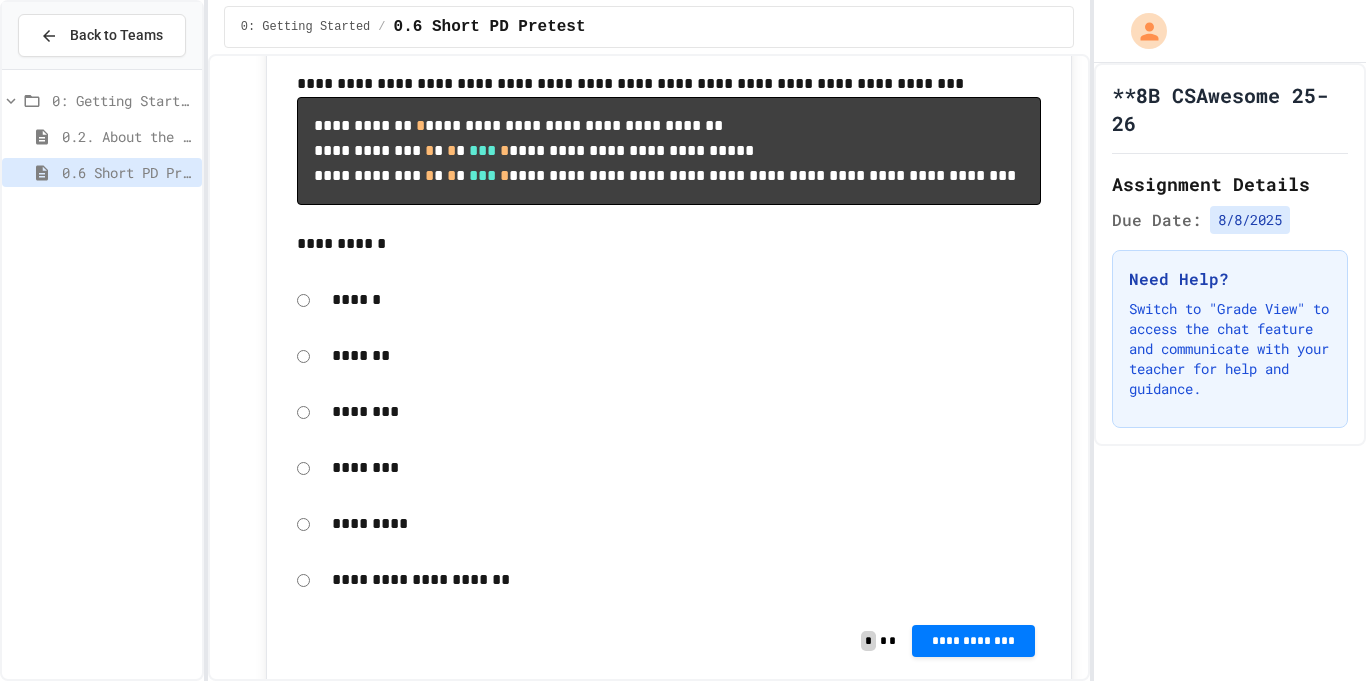 click on "********" at bounding box center [687, 412] 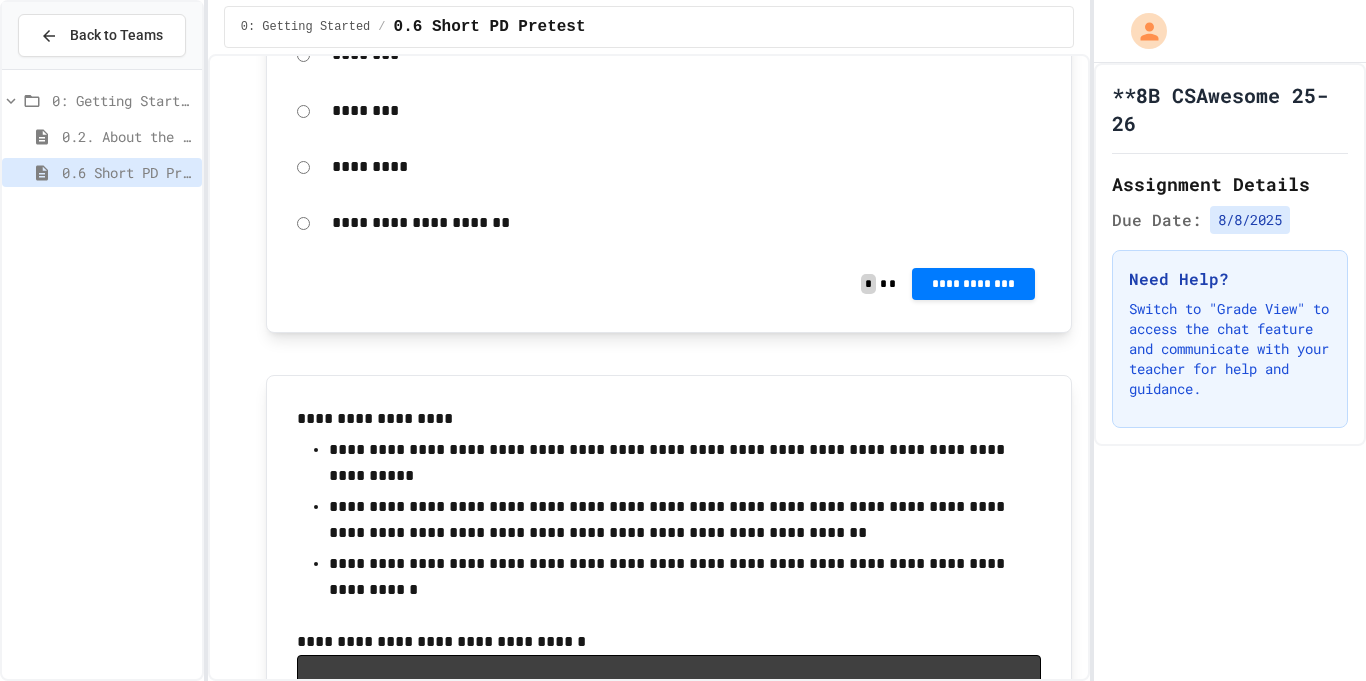 scroll, scrollTop: 1385, scrollLeft: 0, axis: vertical 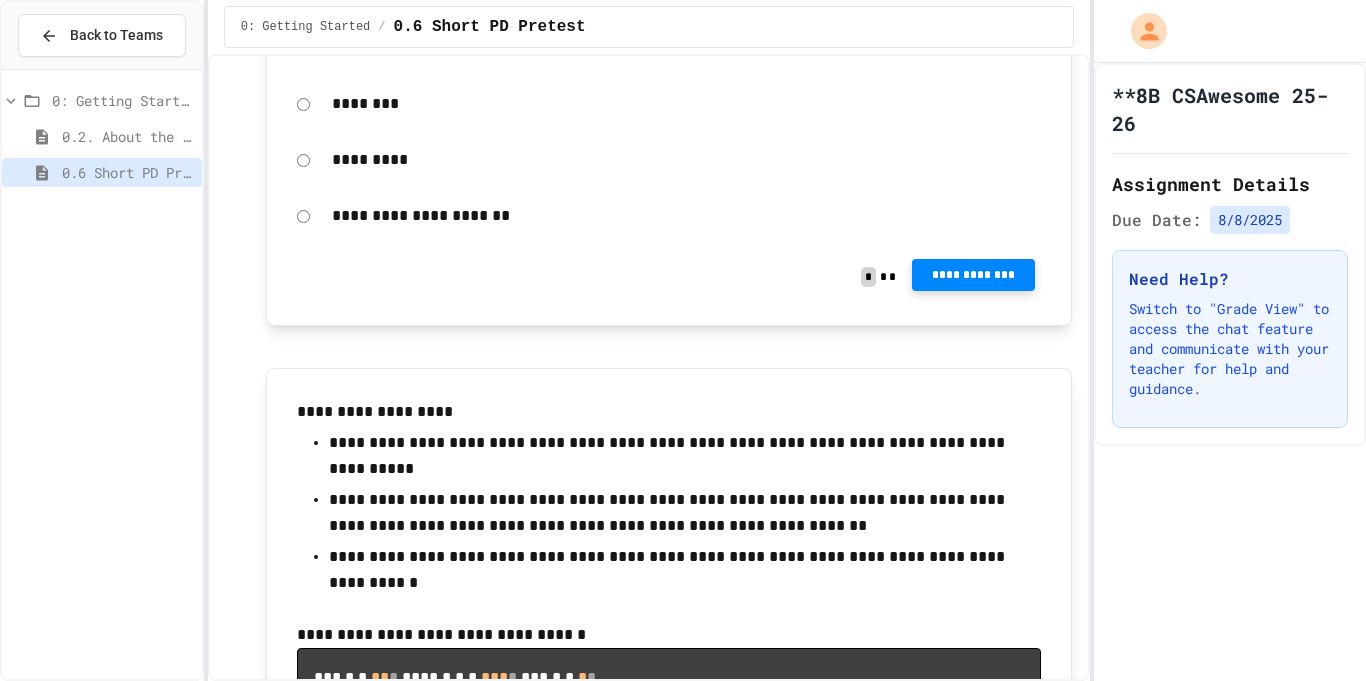 click on "**********" at bounding box center [973, 275] 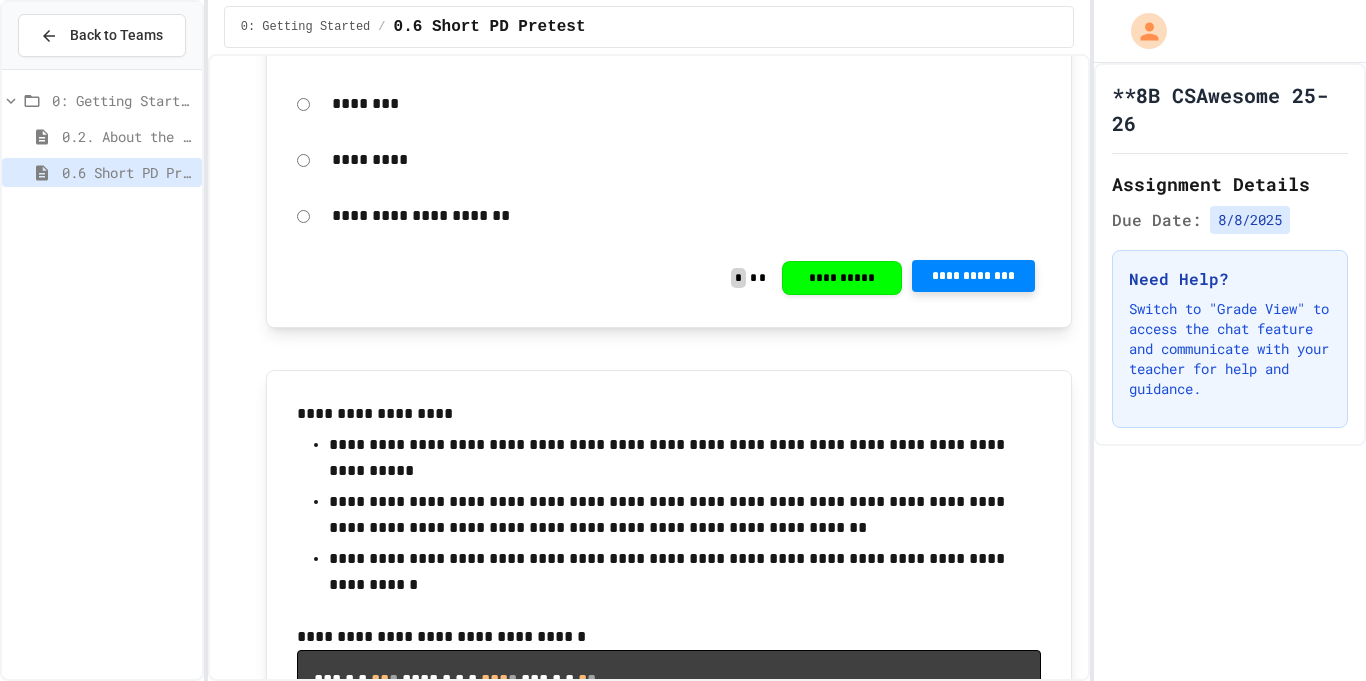 click at bounding box center (1262, 717) 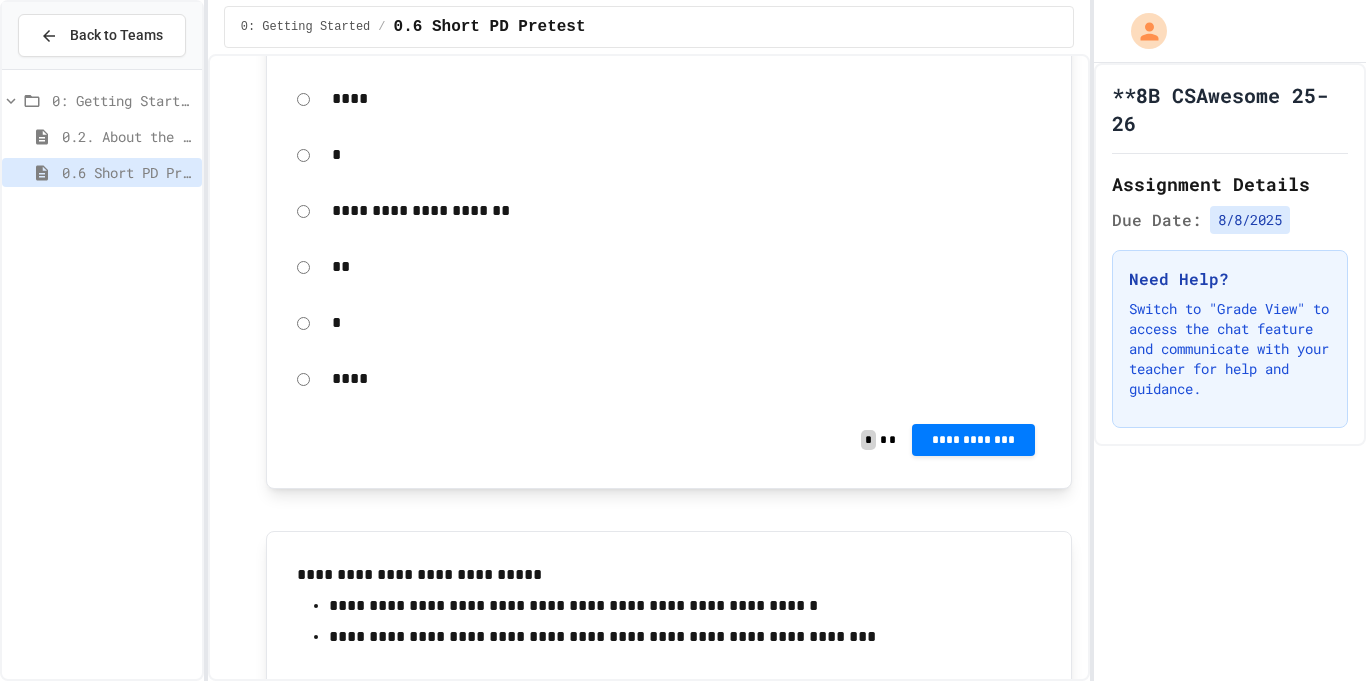 scroll, scrollTop: 2141, scrollLeft: 0, axis: vertical 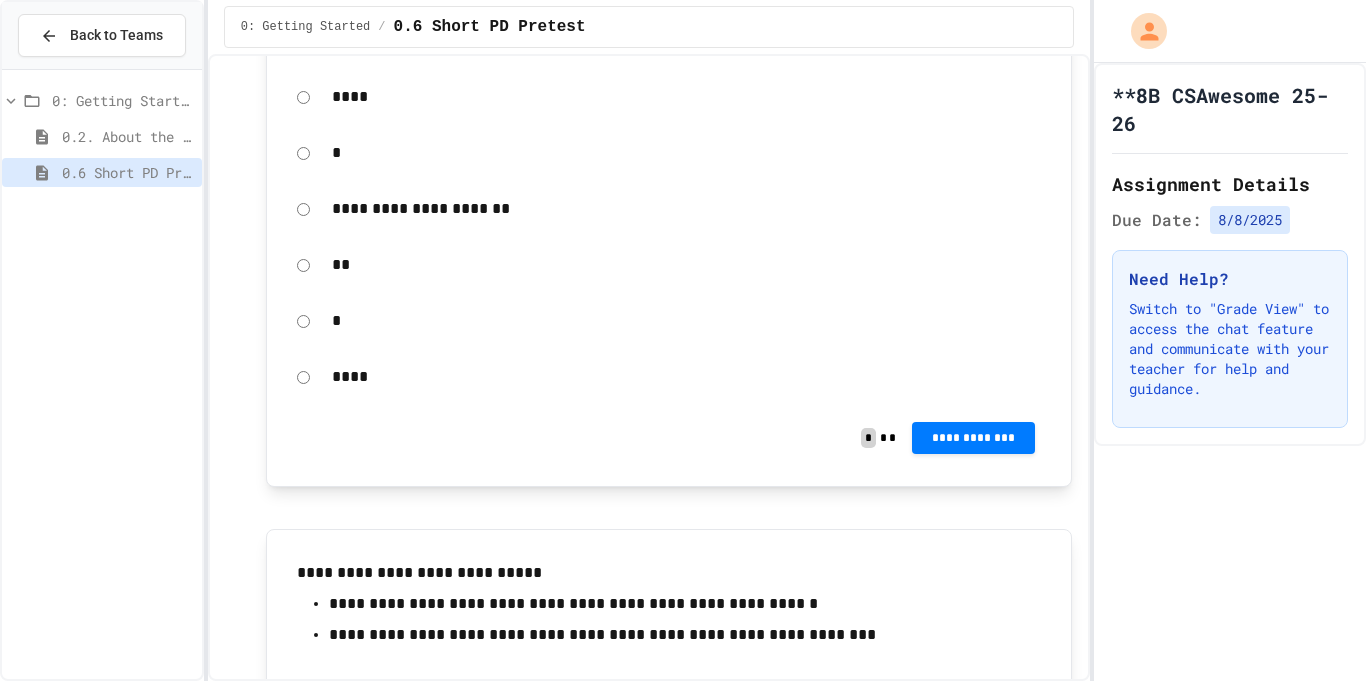 click on "****" at bounding box center [687, 377] 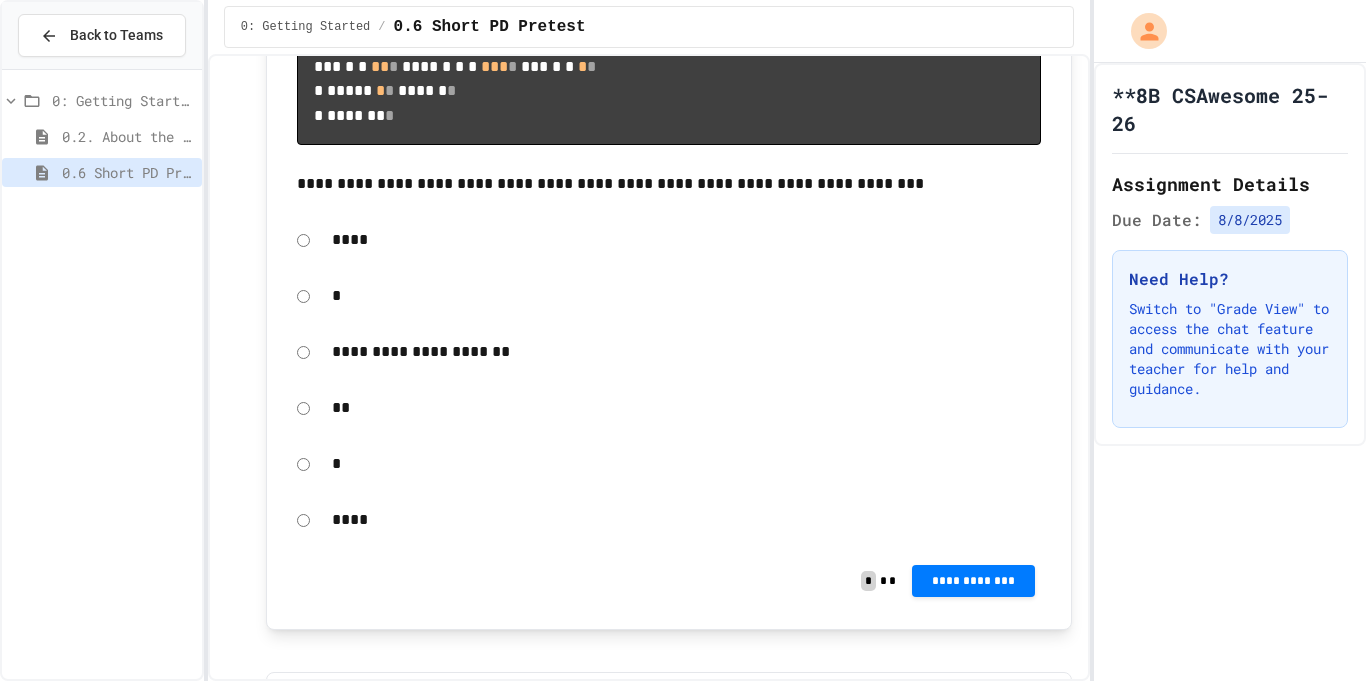 scroll, scrollTop: 1997, scrollLeft: 0, axis: vertical 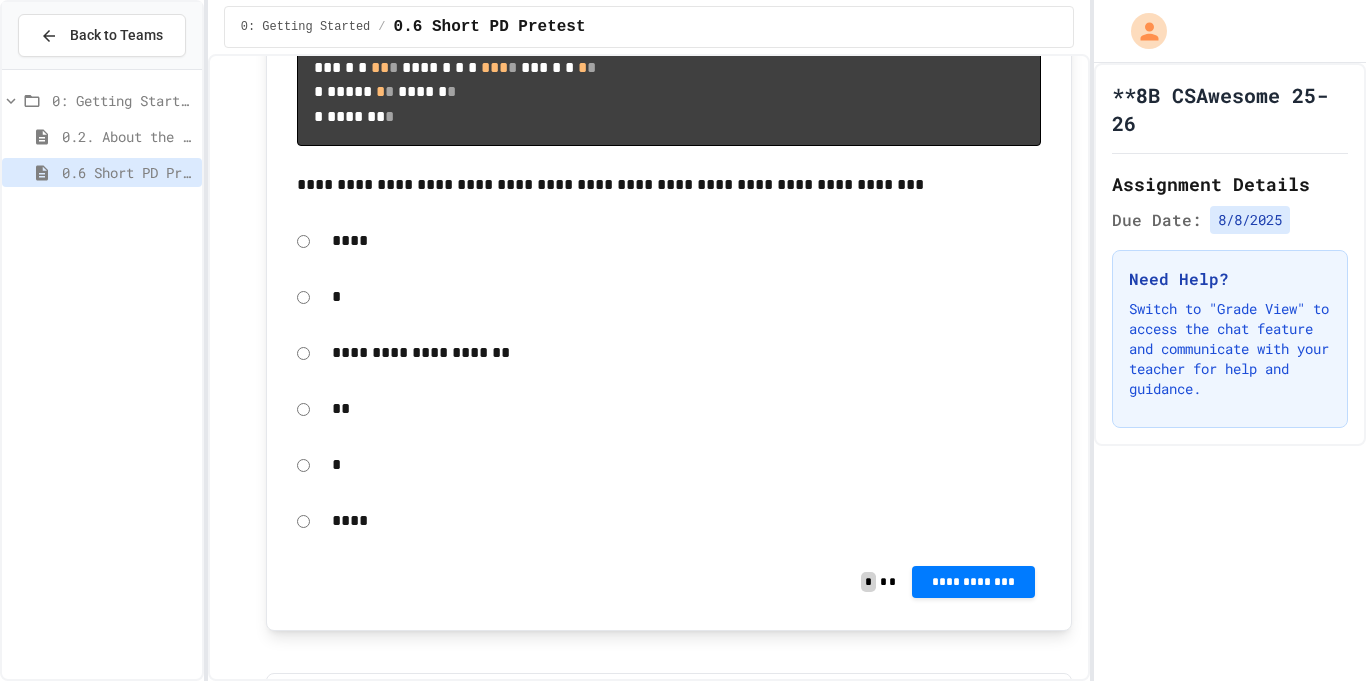 click on "****" at bounding box center [687, 241] 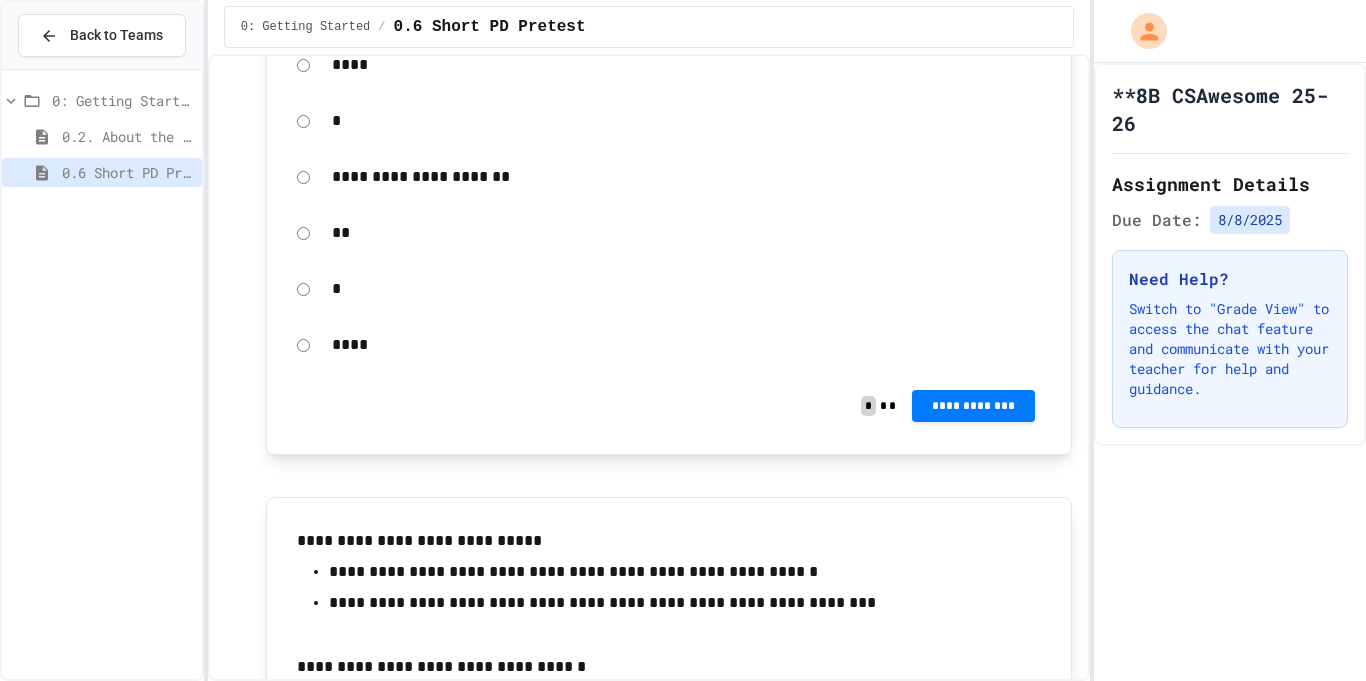 scroll, scrollTop: 2177, scrollLeft: 0, axis: vertical 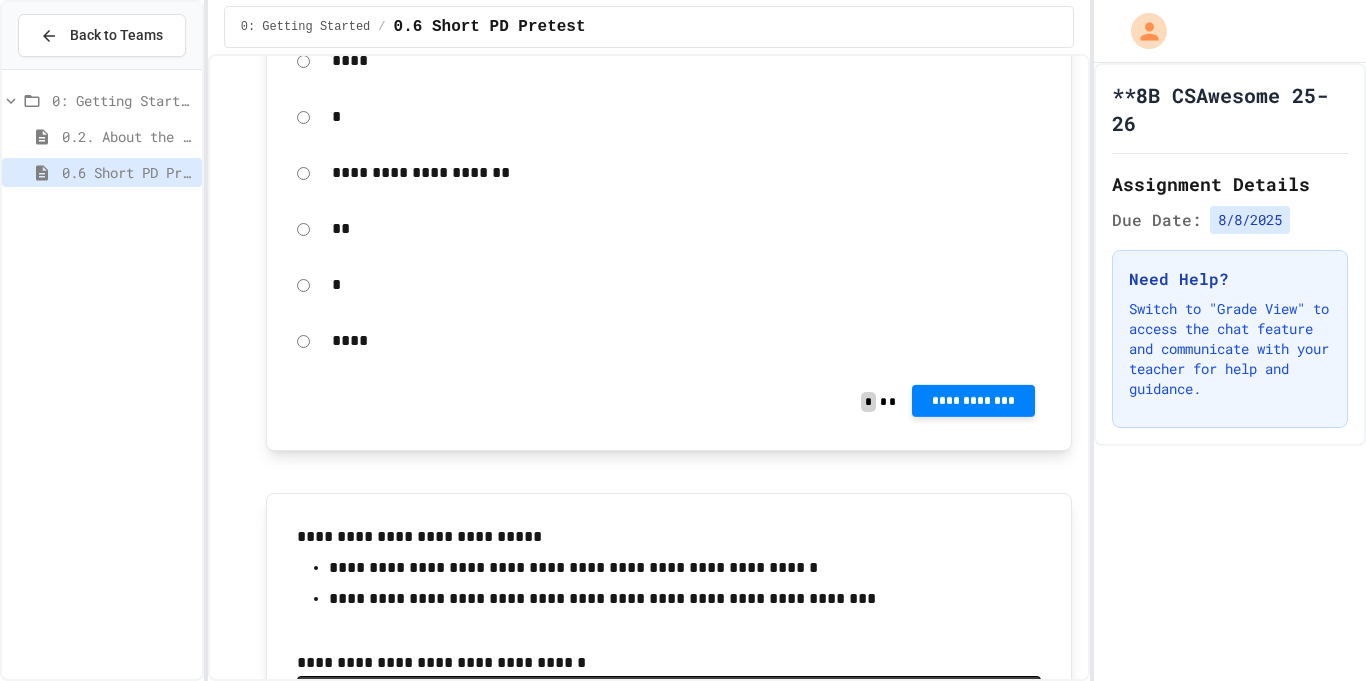 click on "**********" at bounding box center [973, 401] 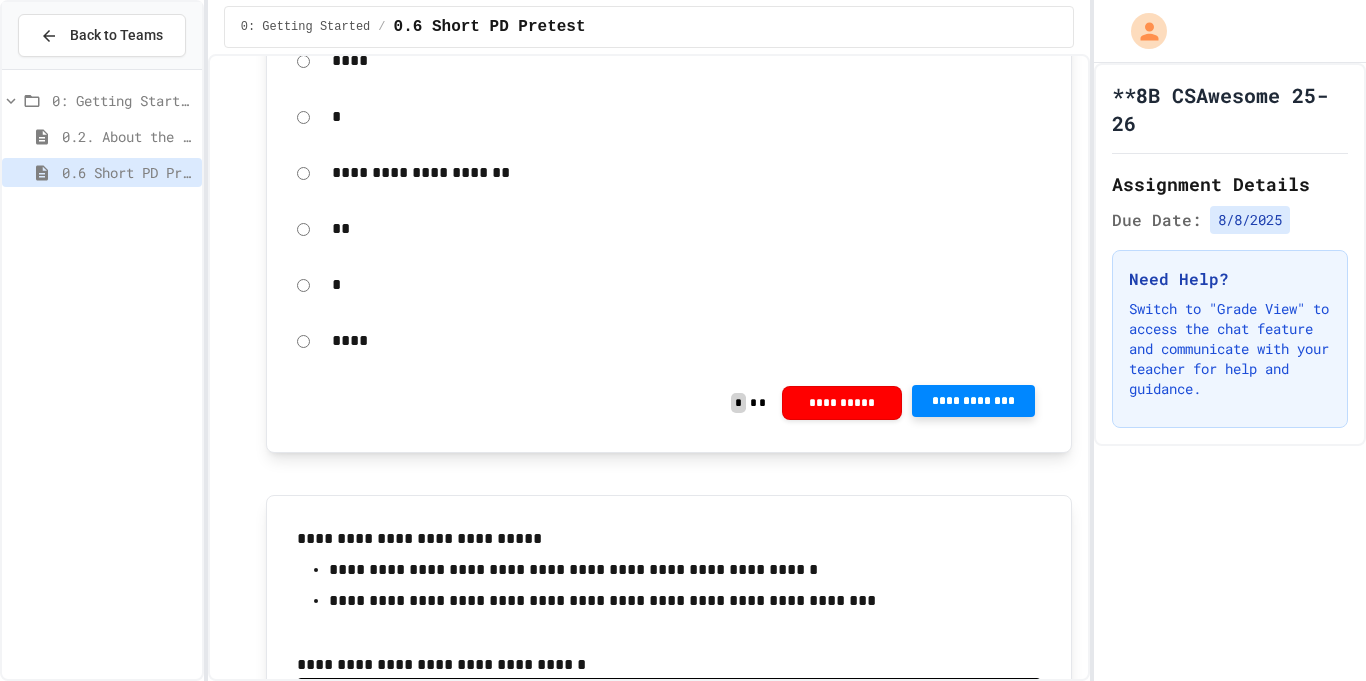 click 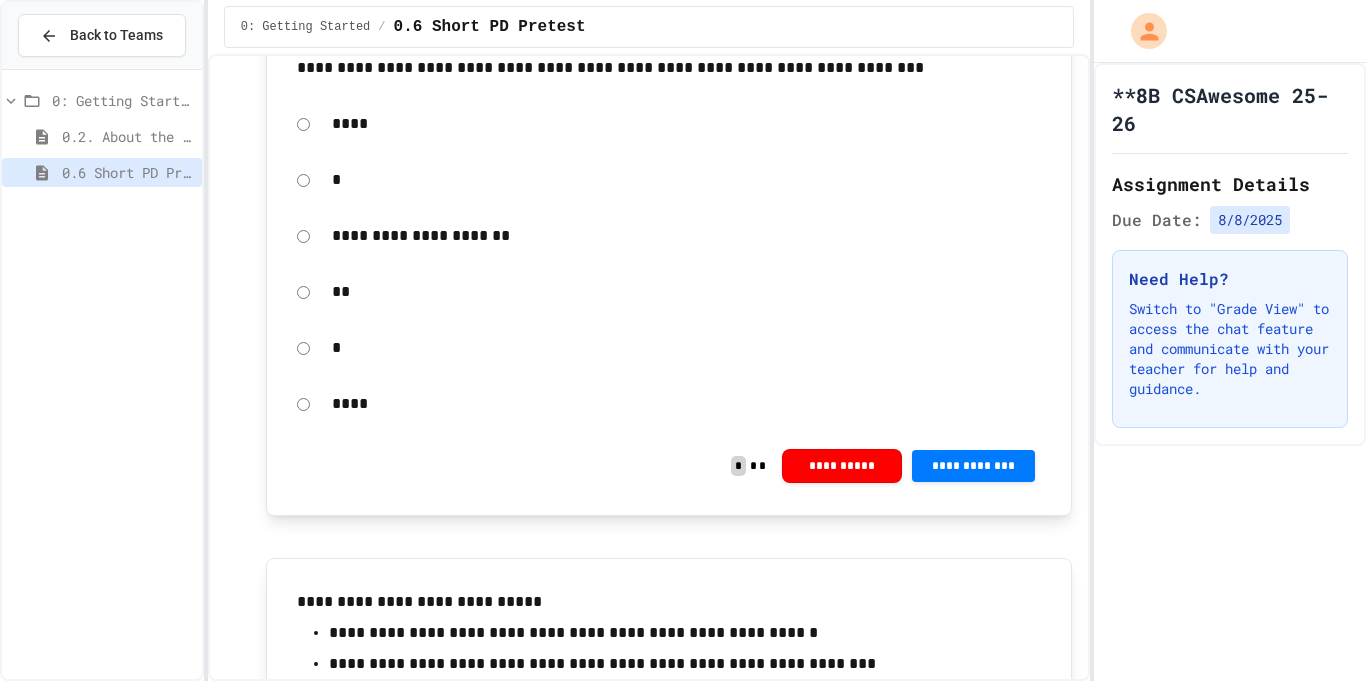 scroll, scrollTop: 2078, scrollLeft: 0, axis: vertical 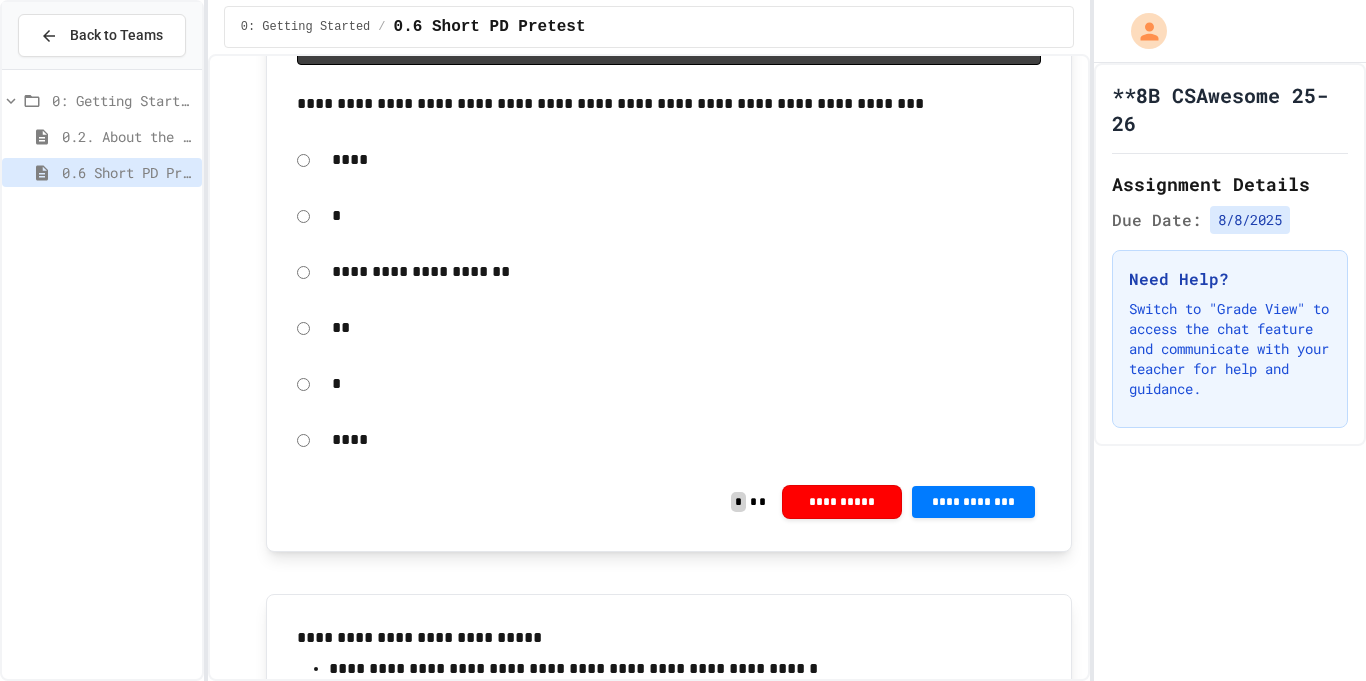 click on "****" at bounding box center [687, 440] 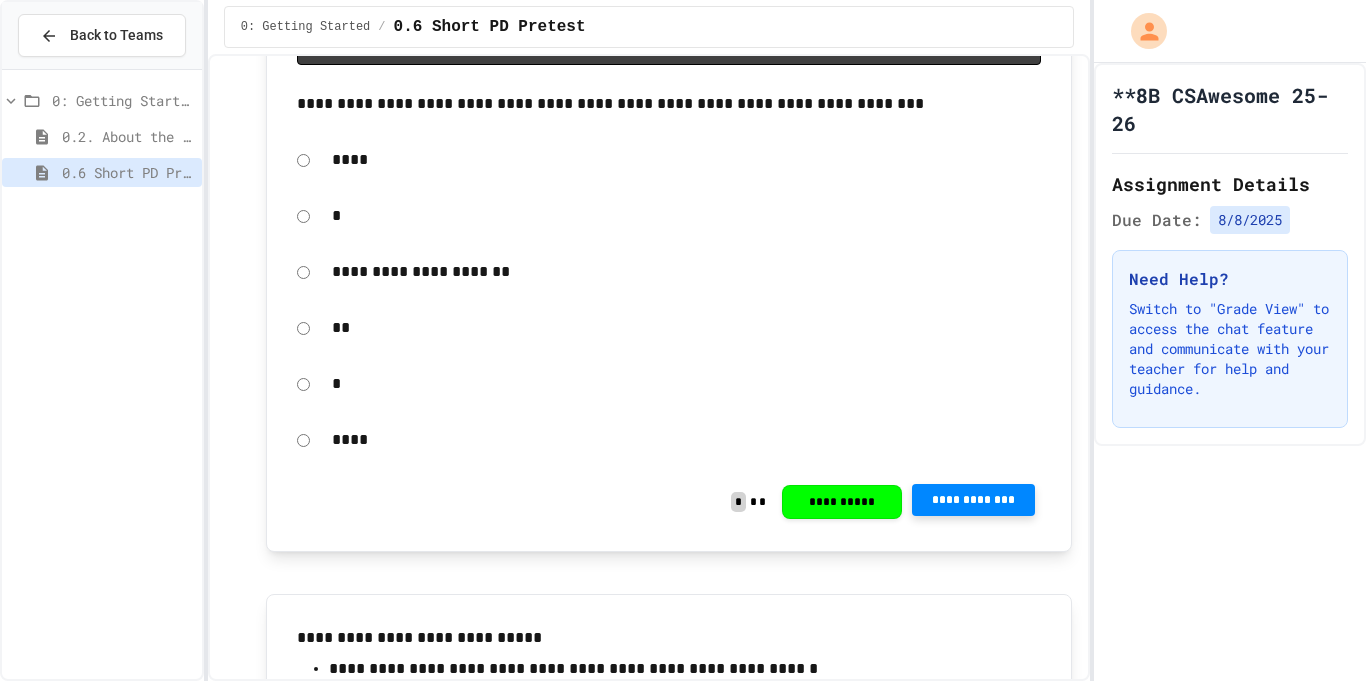 click 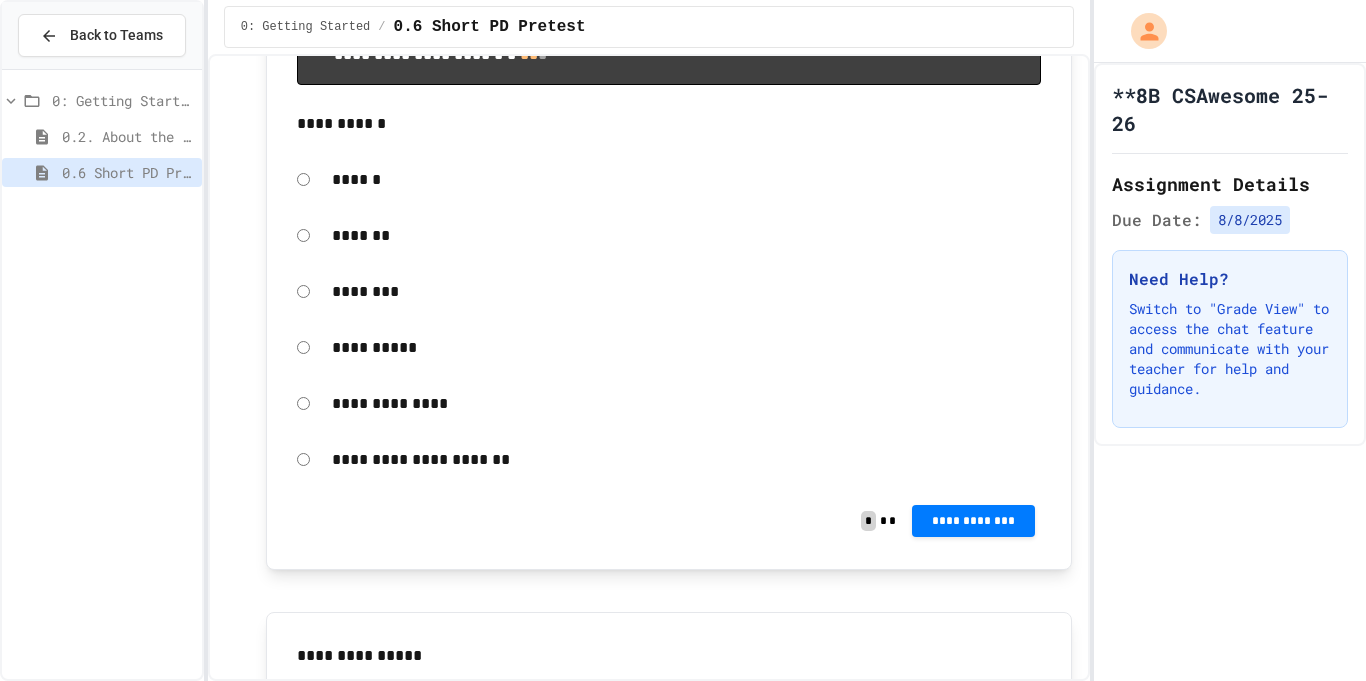 scroll, scrollTop: 3465, scrollLeft: 0, axis: vertical 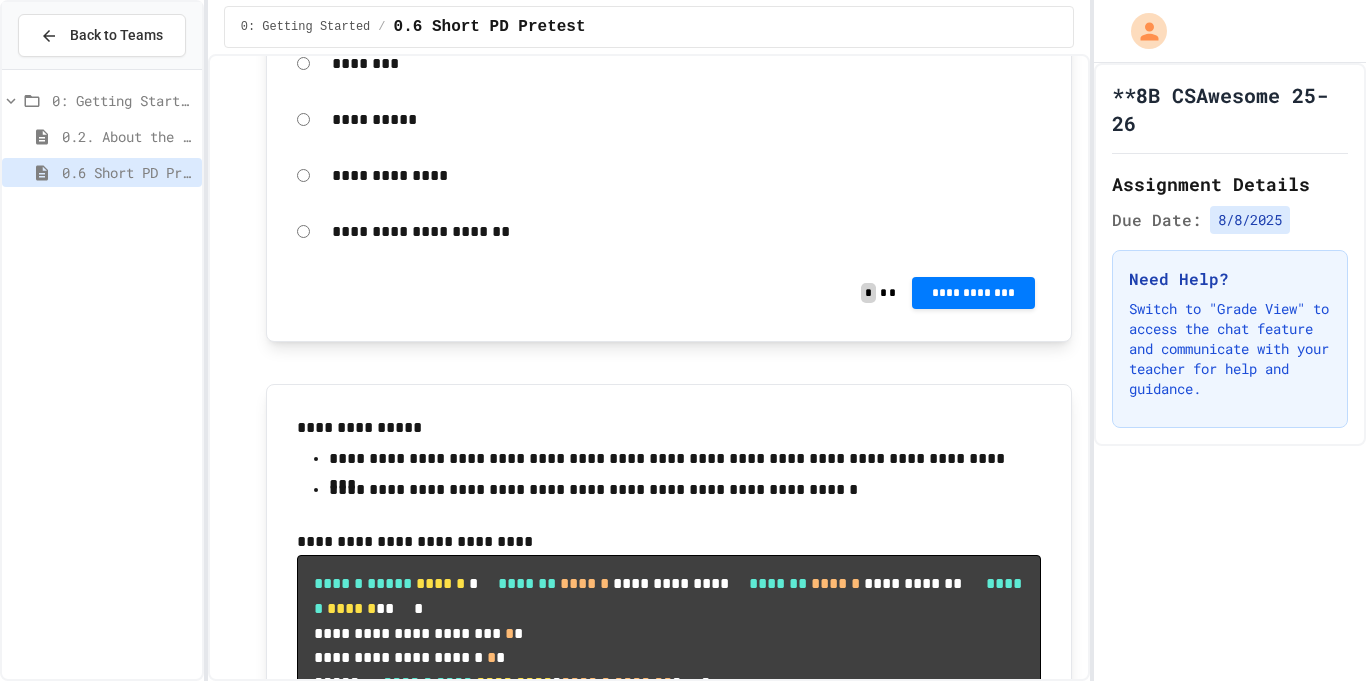 click on "**********" at bounding box center (687, 120) 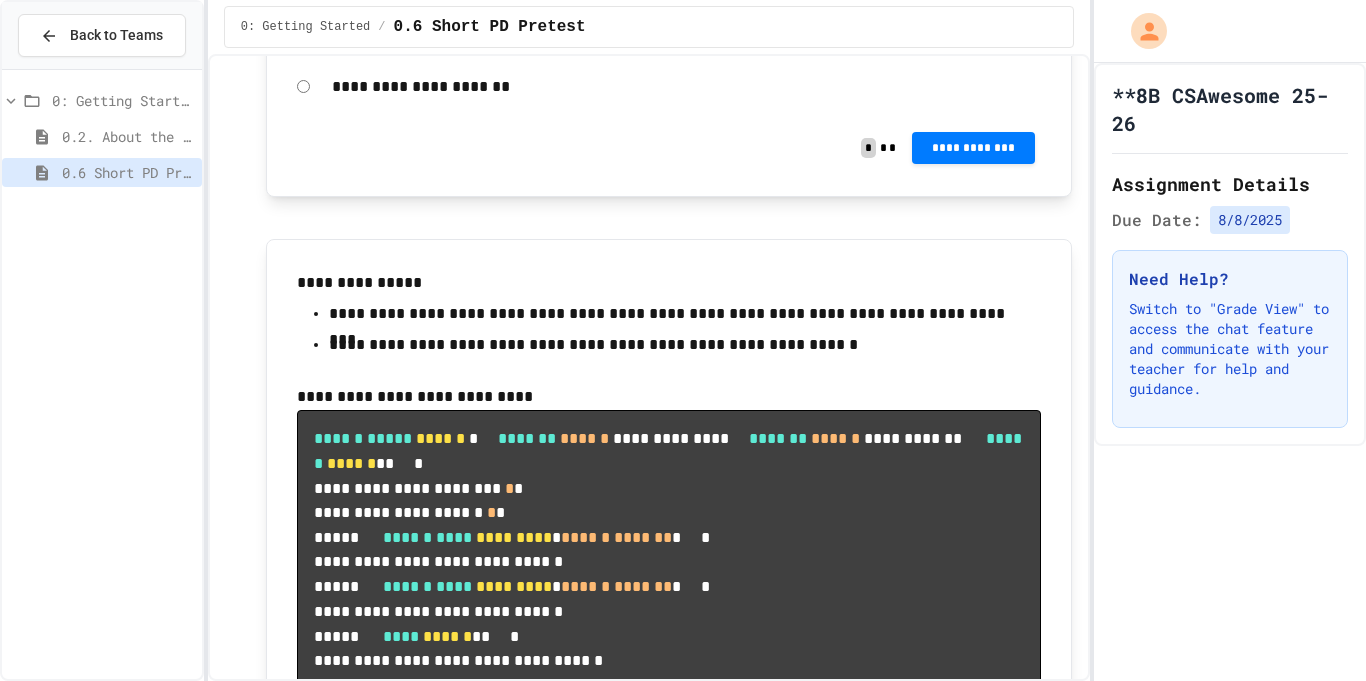 scroll, scrollTop: 3640, scrollLeft: 0, axis: vertical 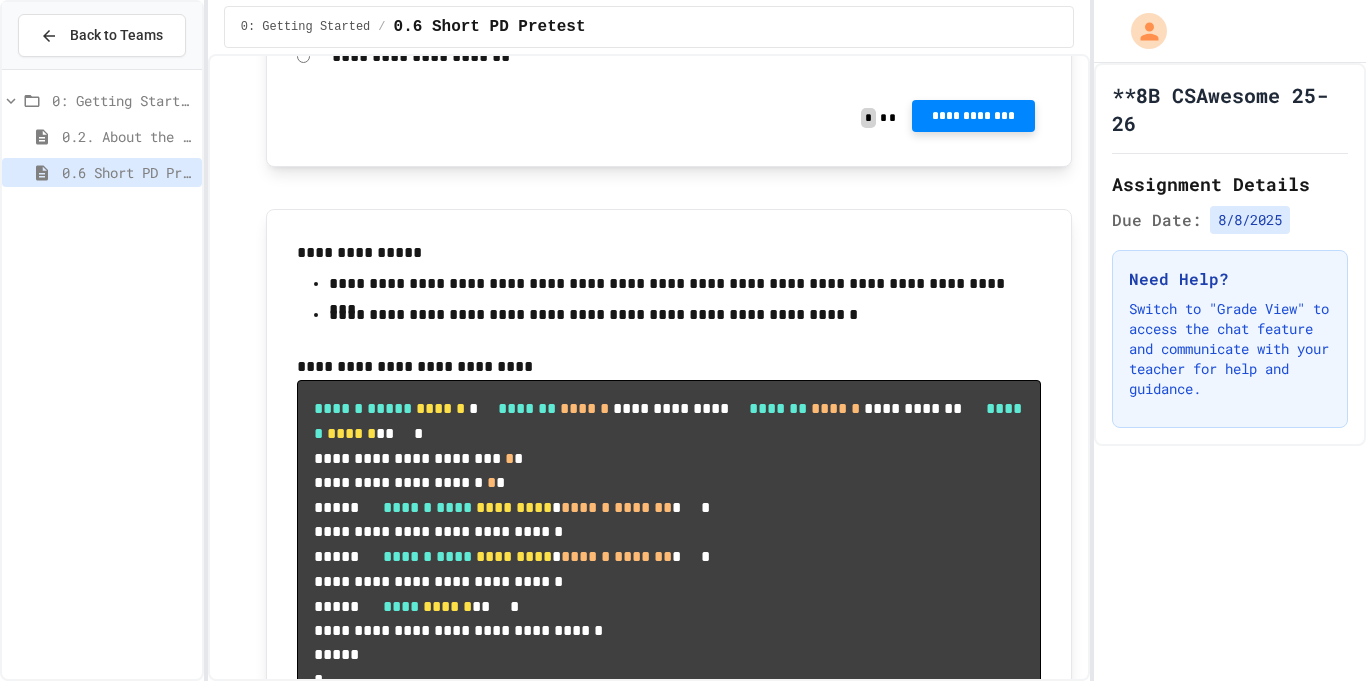 click on "**********" at bounding box center [973, 116] 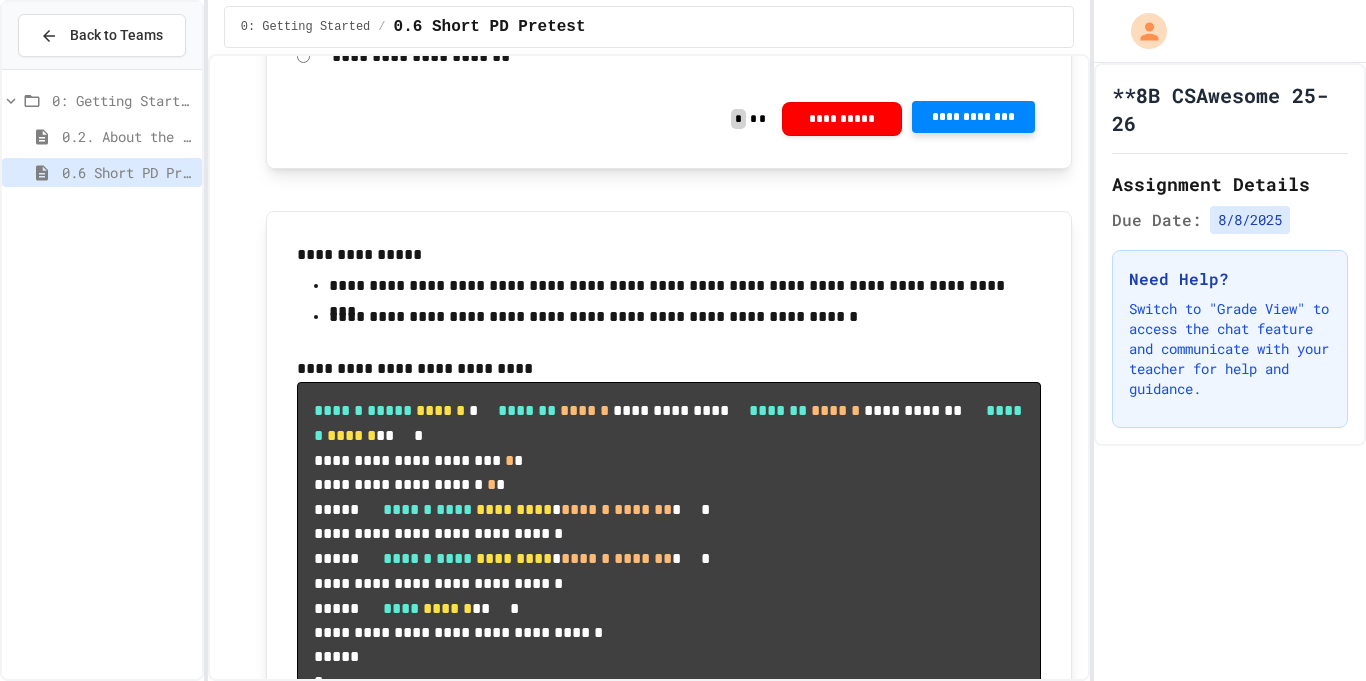click on "Score 0 / 1 0 %" at bounding box center [683, 826] 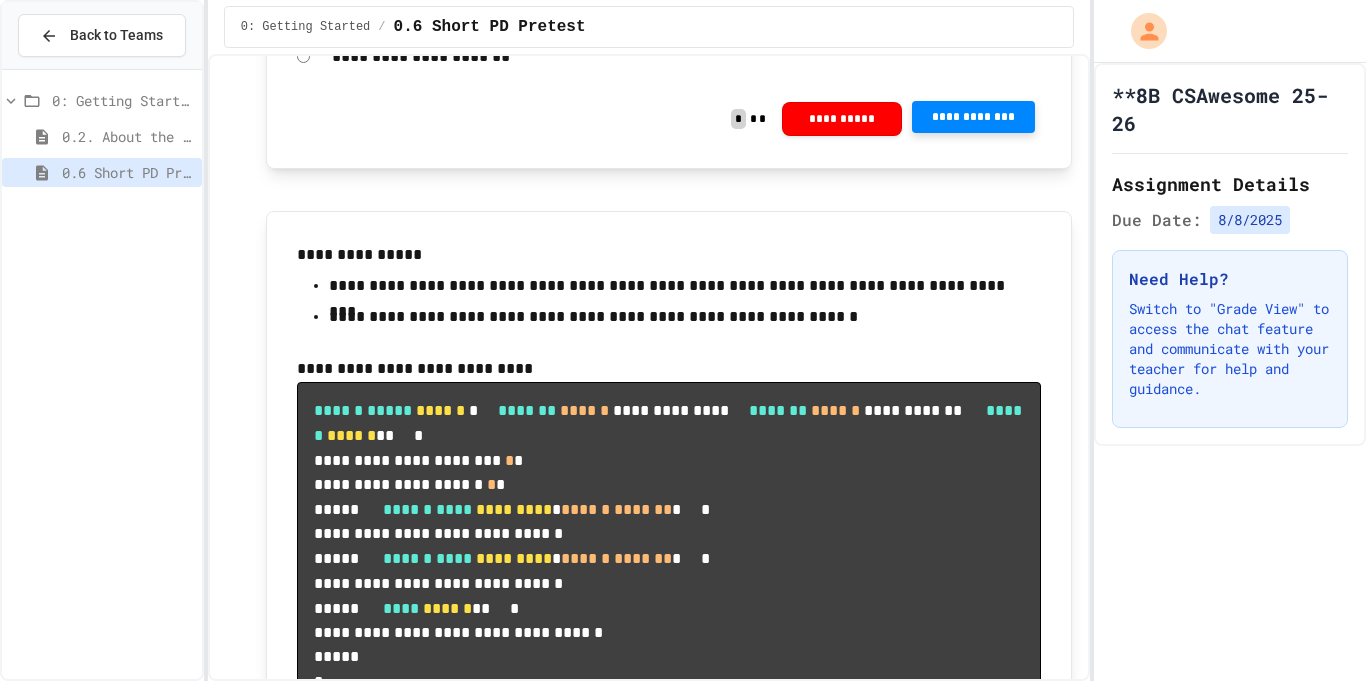 click 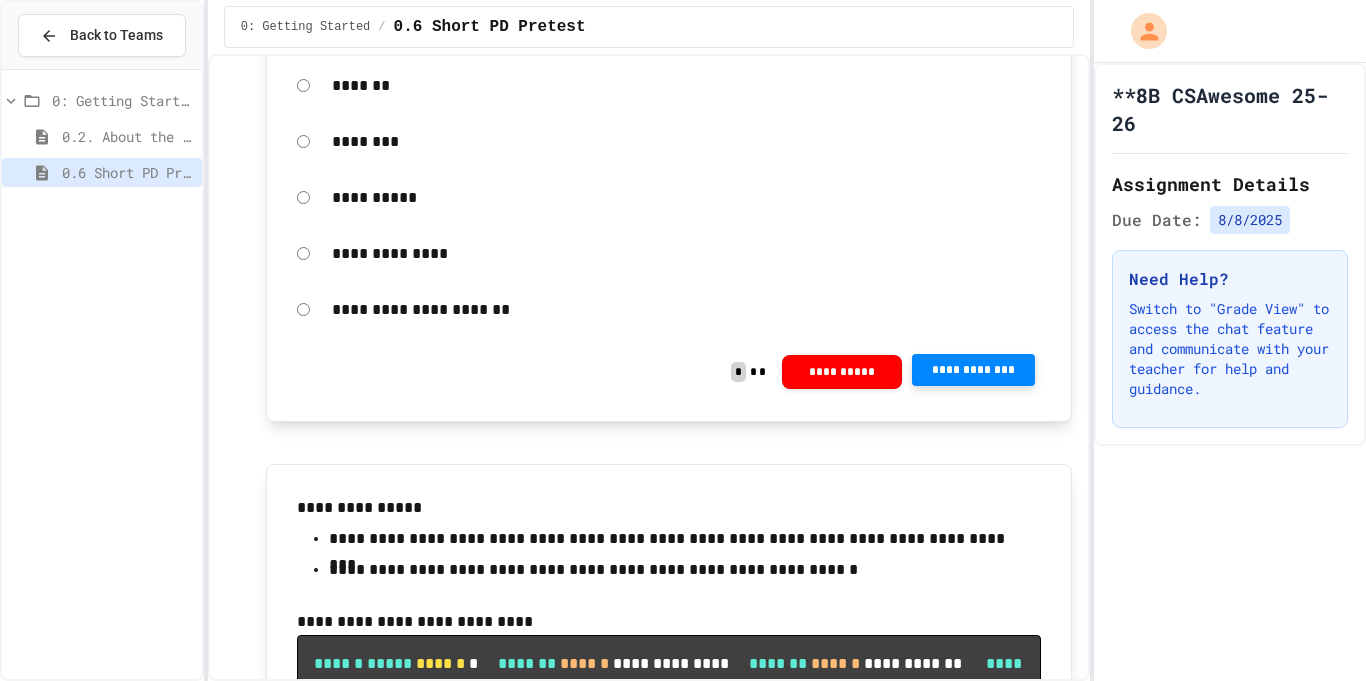 scroll, scrollTop: 3393, scrollLeft: 0, axis: vertical 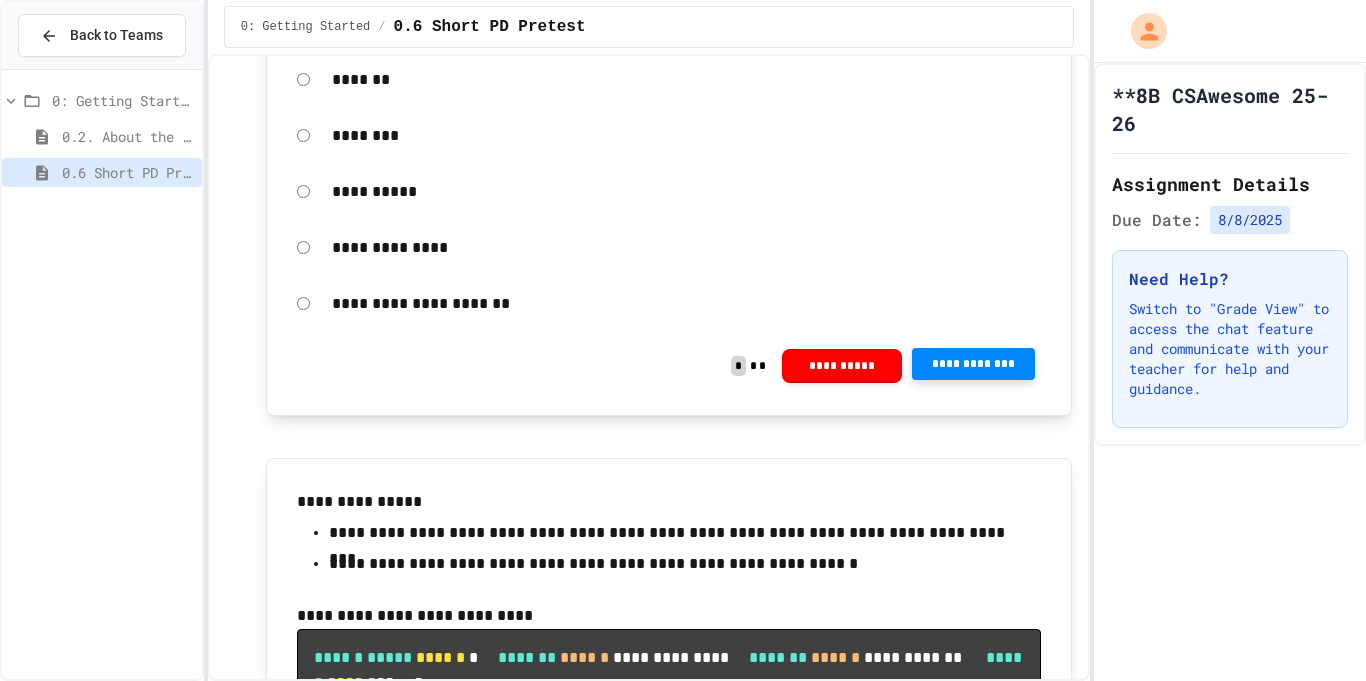 click on "********" at bounding box center (687, 136) 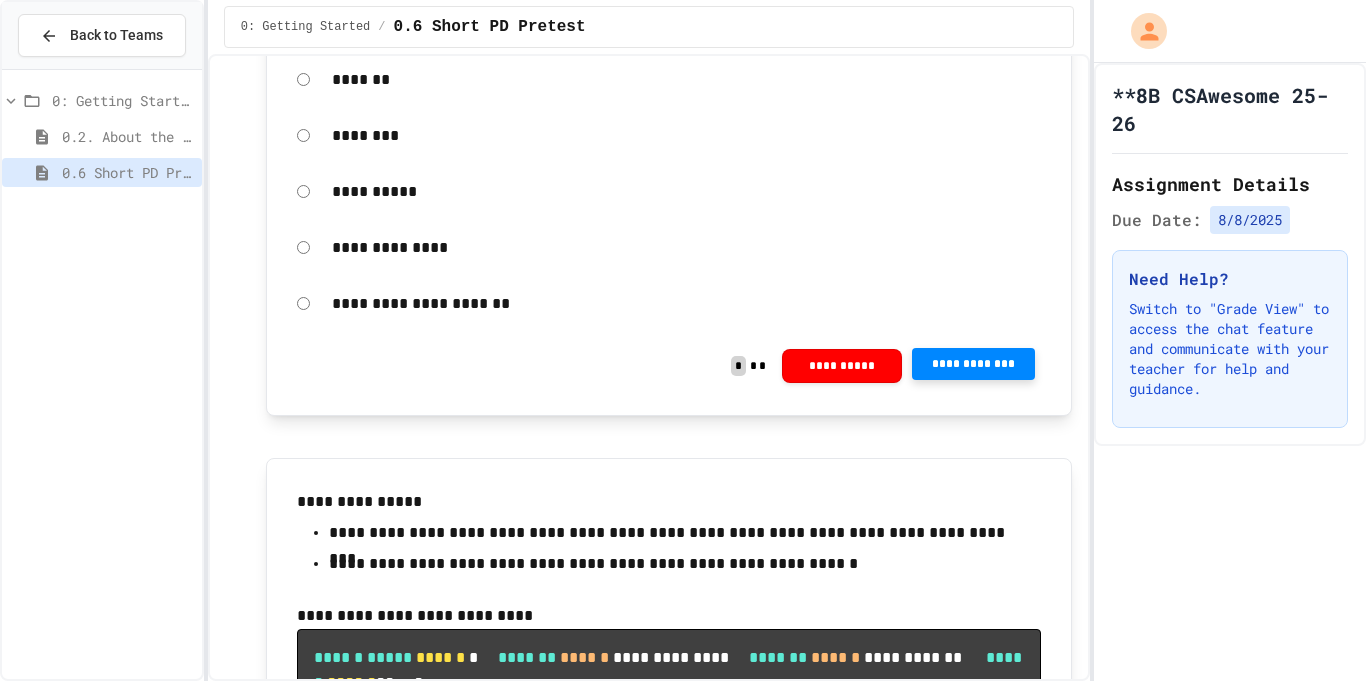 scroll, scrollTop: 3417, scrollLeft: 0, axis: vertical 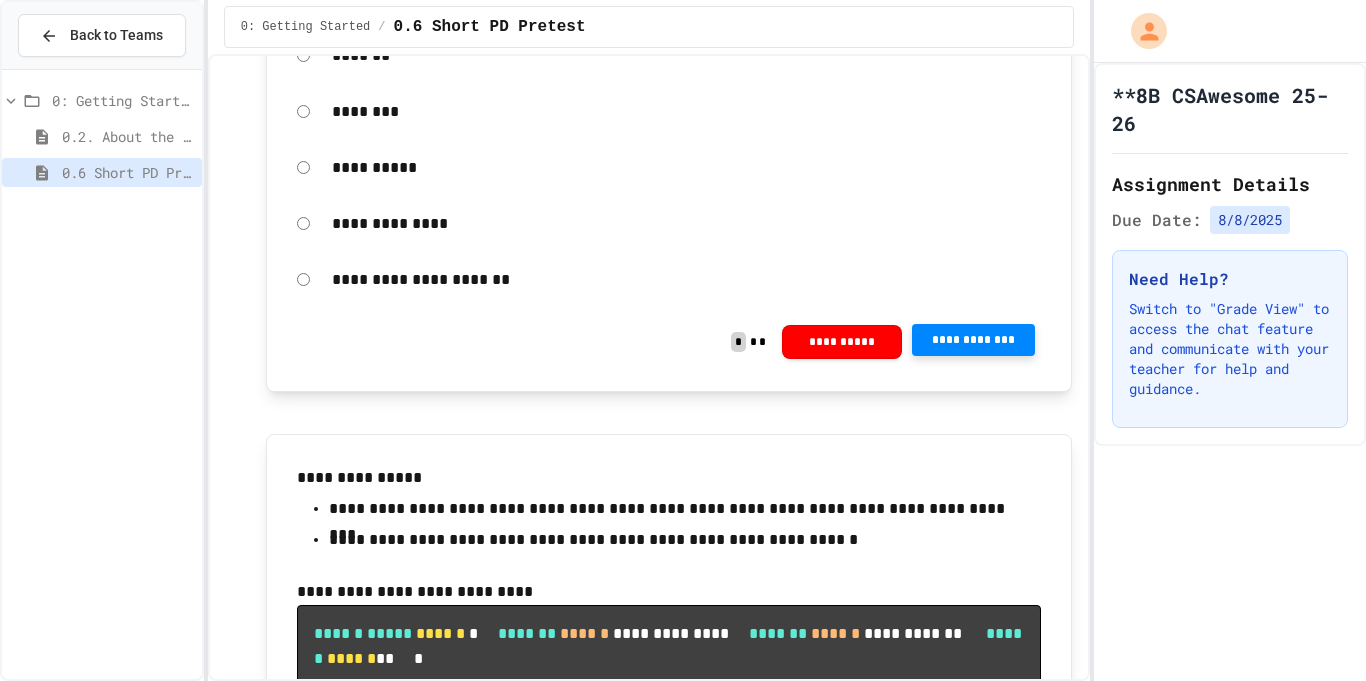 click on "**********" at bounding box center (973, 340) 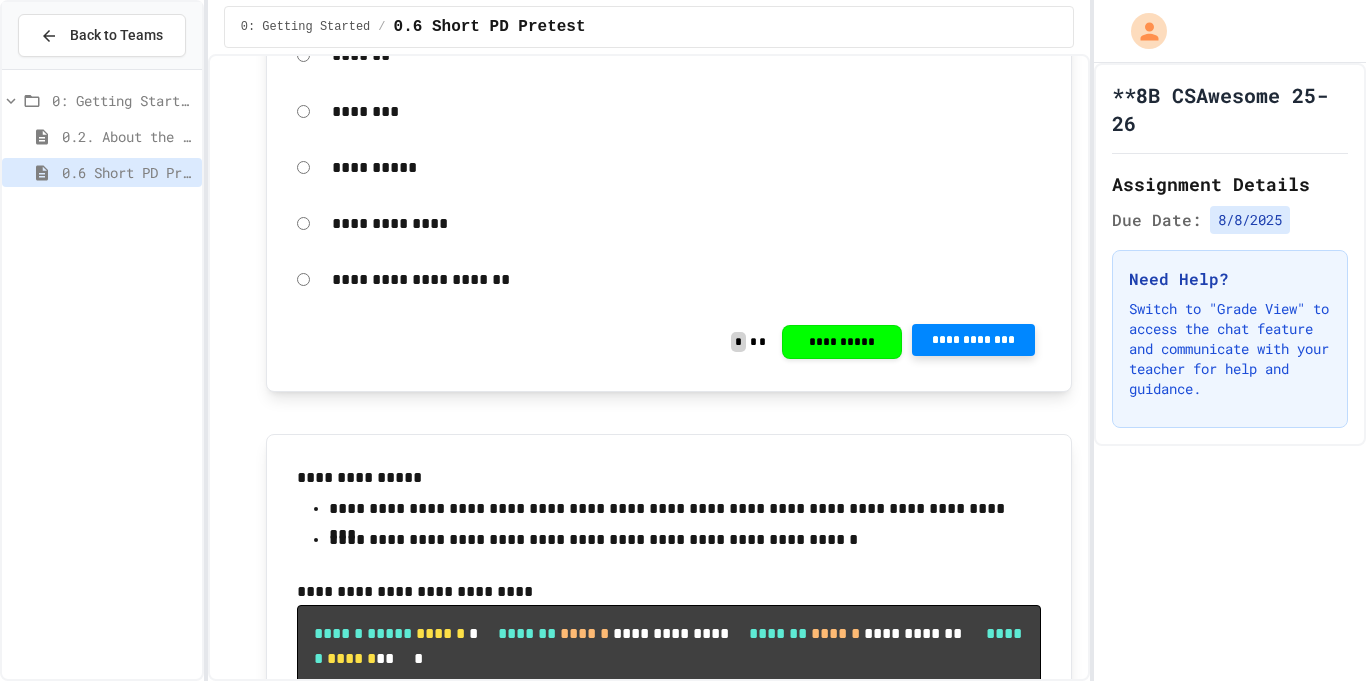 click on "Score 1 / 1 100 %" at bounding box center (683, 826) 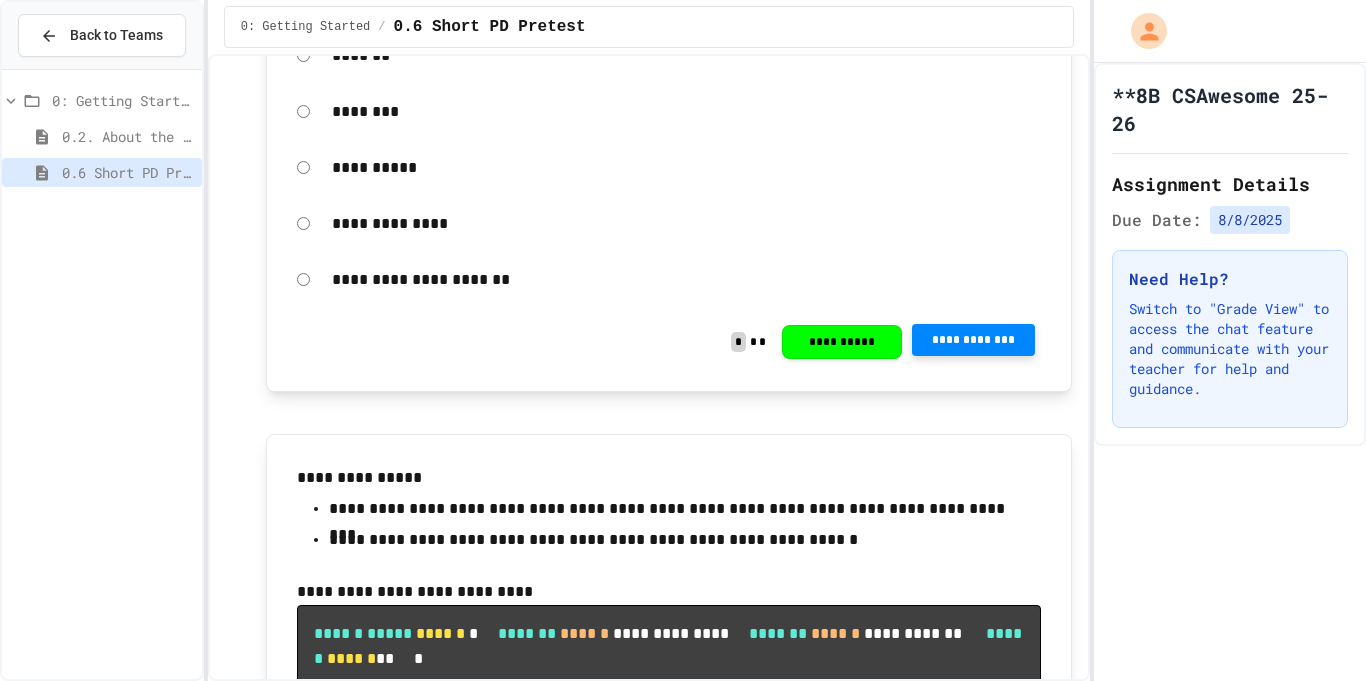 click 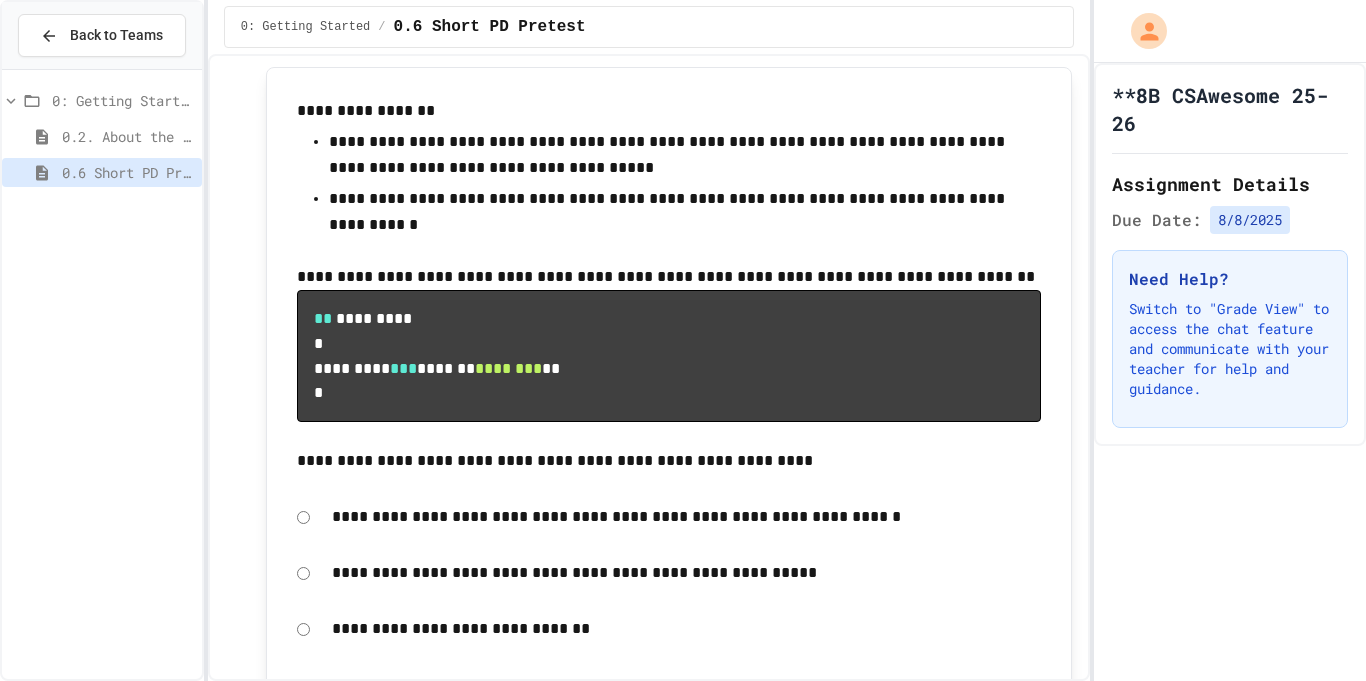 scroll, scrollTop: 4970, scrollLeft: 0, axis: vertical 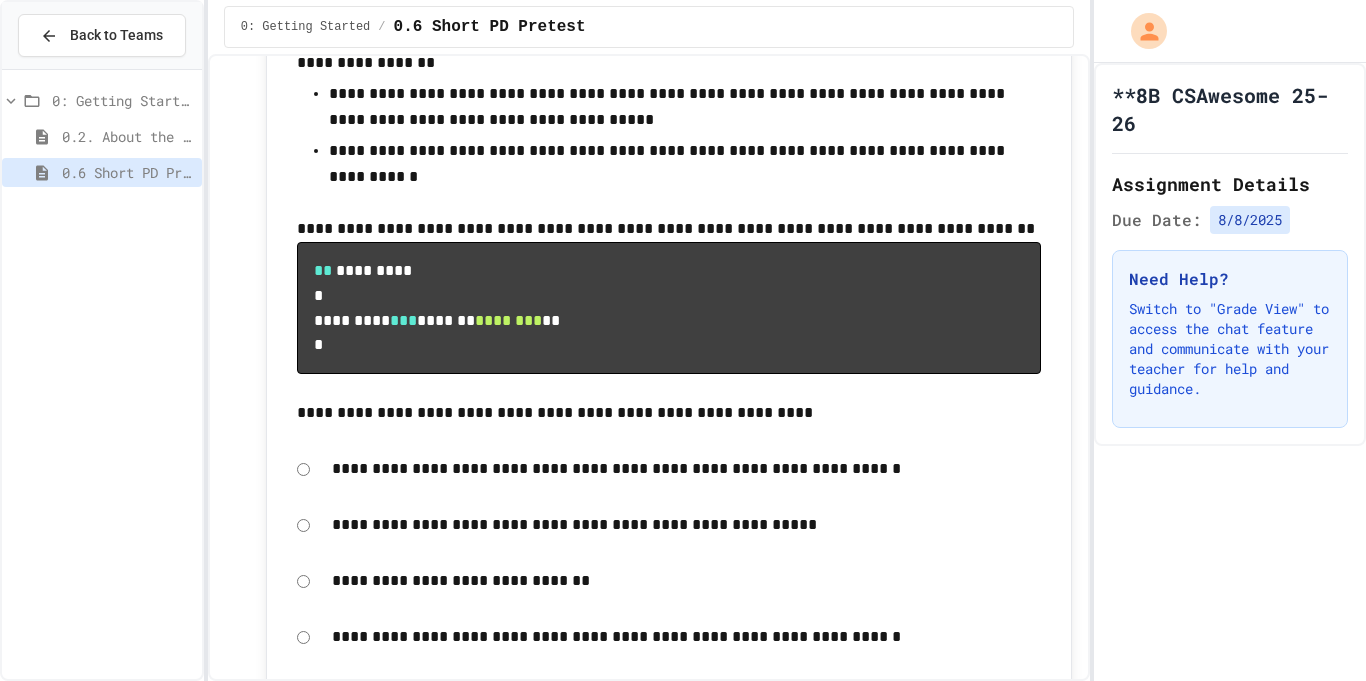 click on "**********" at bounding box center [687, -245] 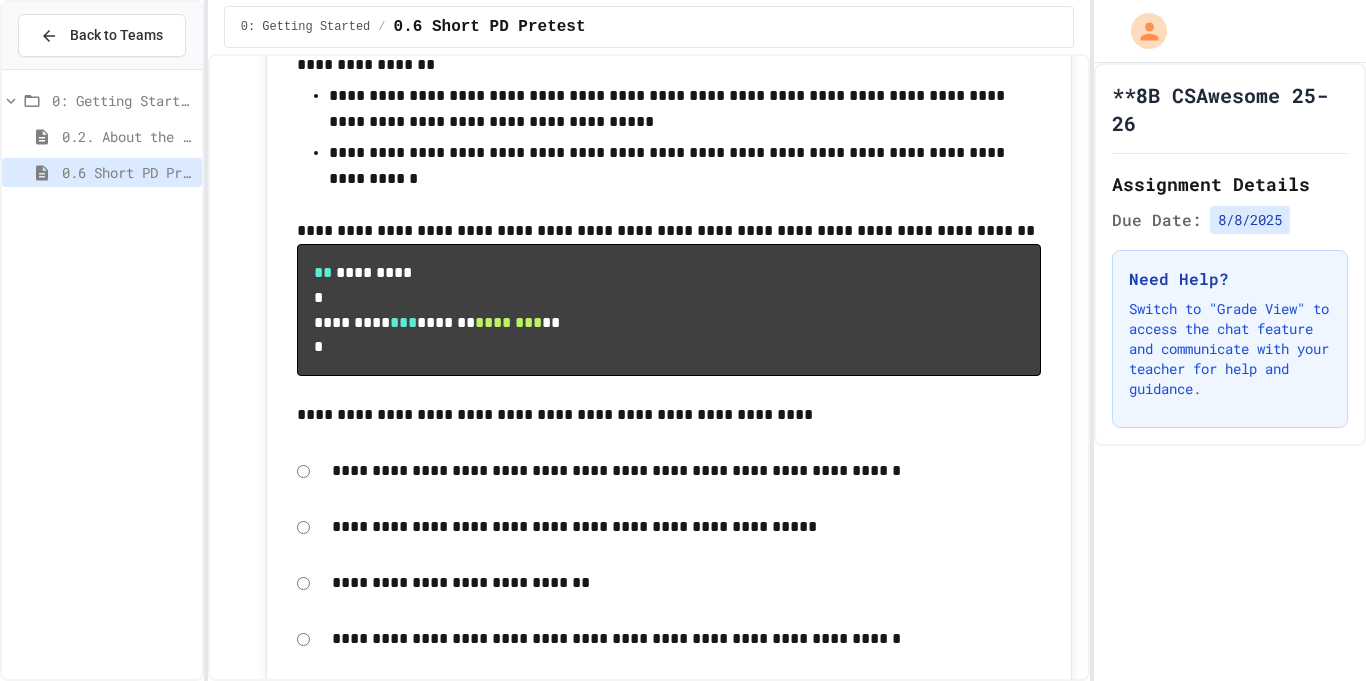 click on "Score 0 / 1 0 %" at bounding box center [683, 826] 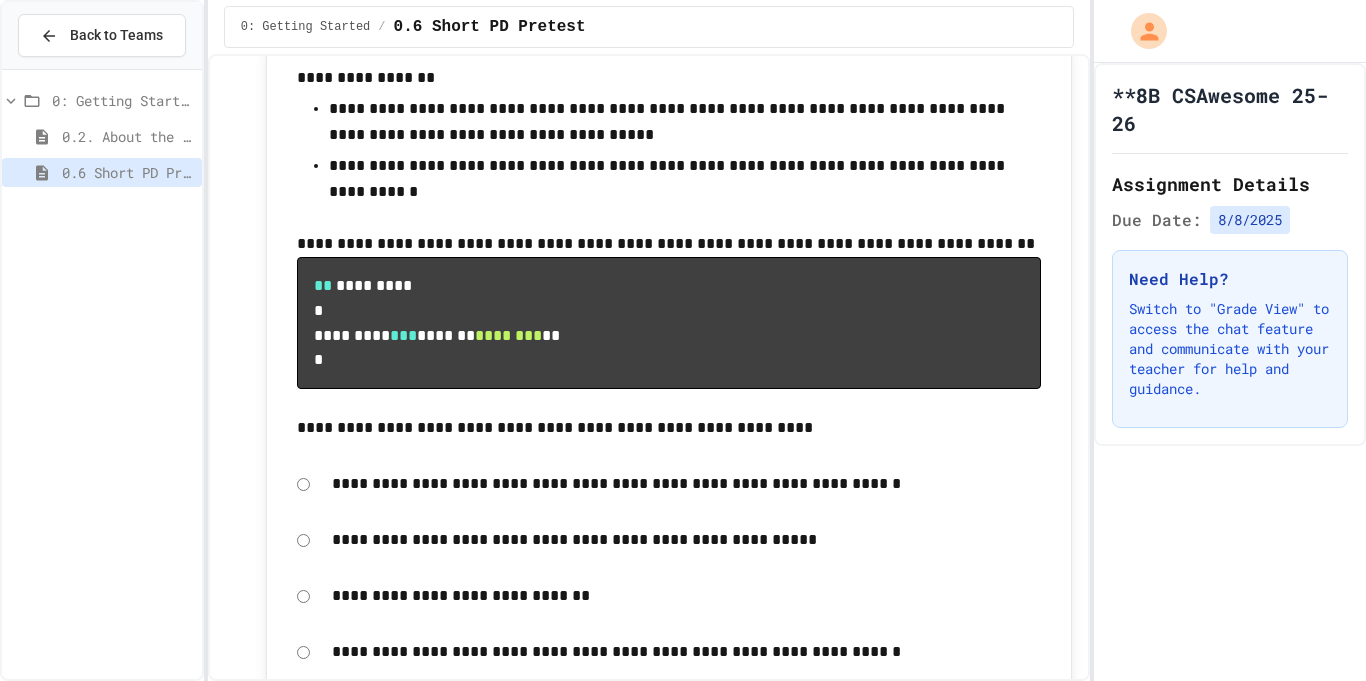 scroll, scrollTop: 4958, scrollLeft: 0, axis: vertical 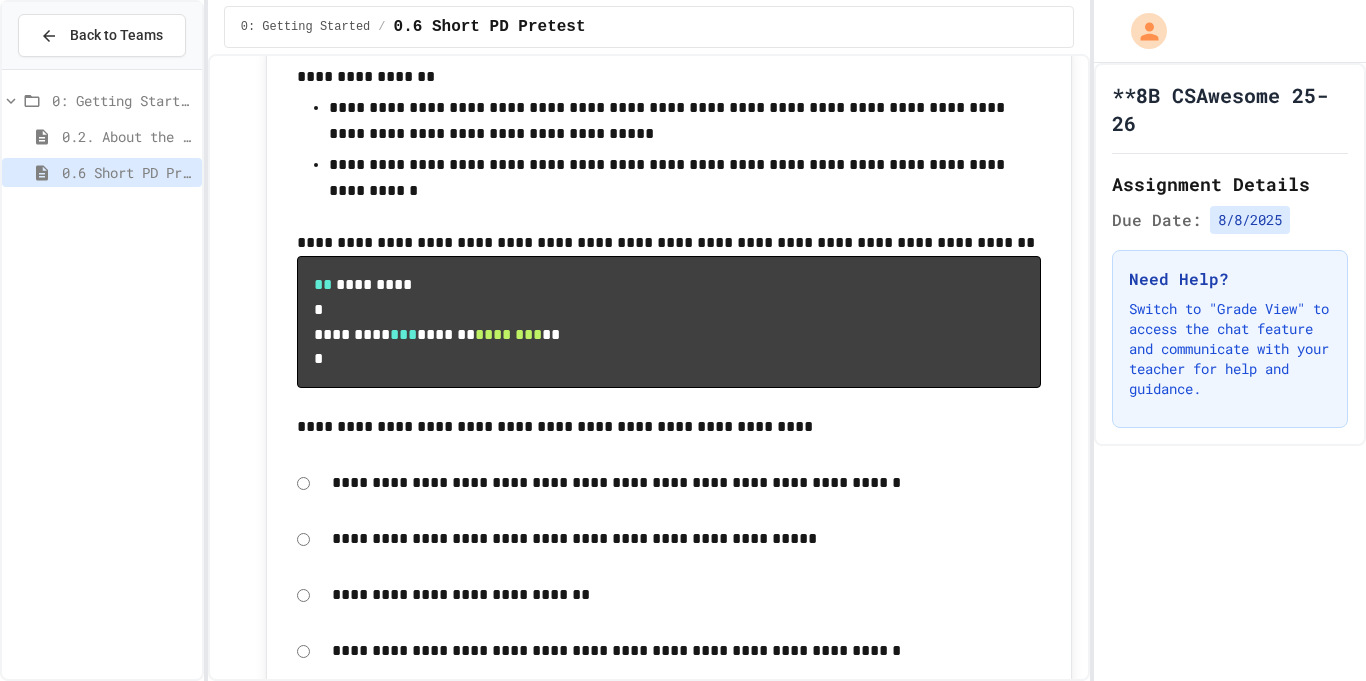 click on "**********" at bounding box center (973, -61) 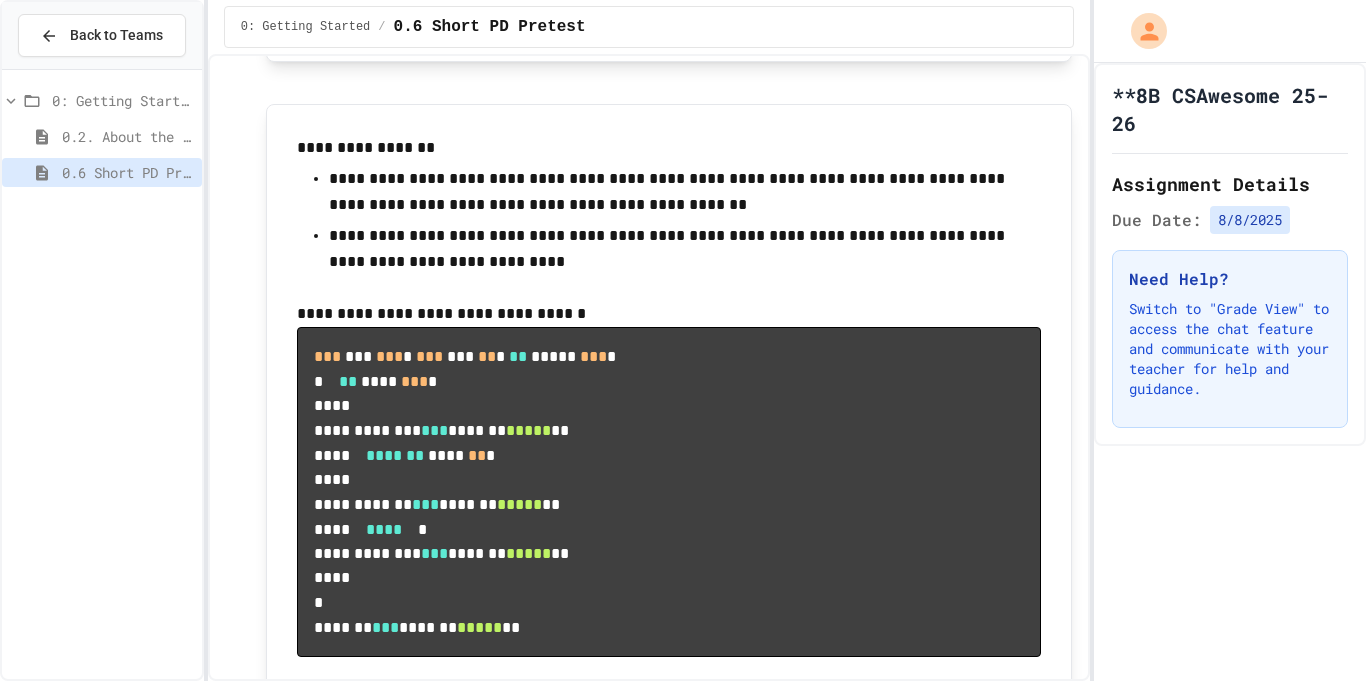 scroll, scrollTop: 5774, scrollLeft: 0, axis: vertical 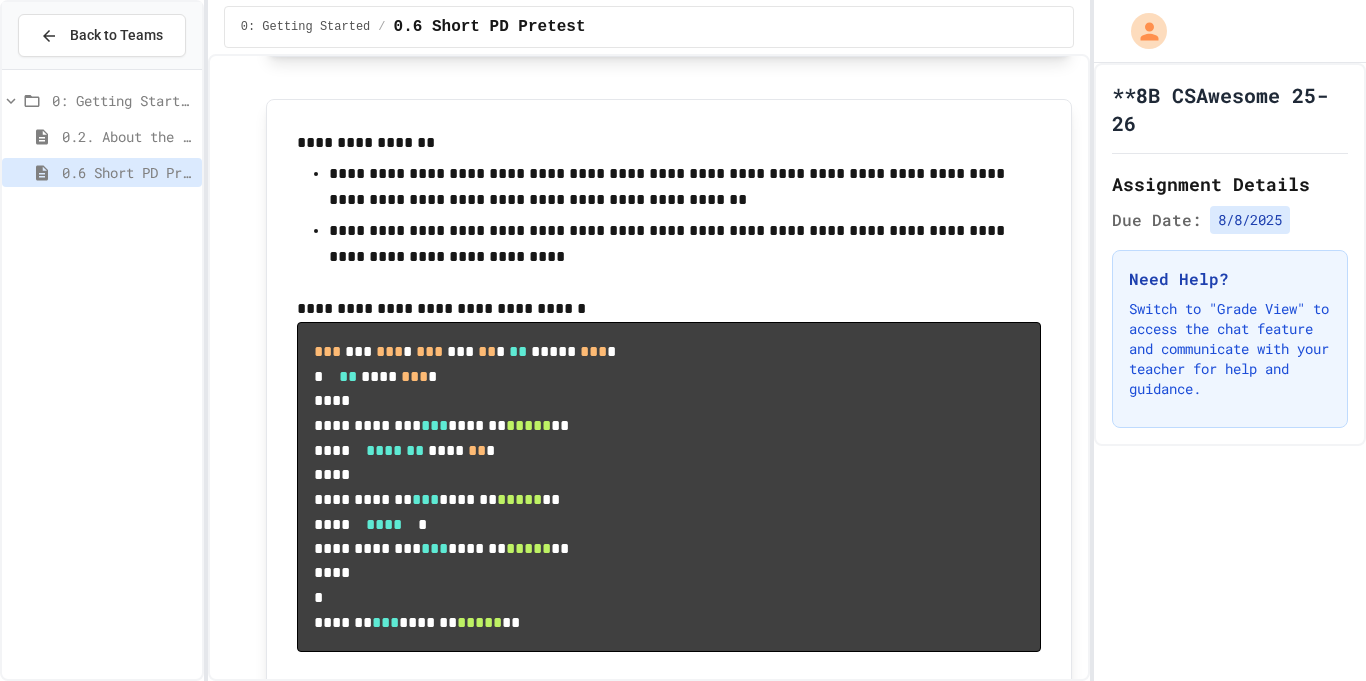 click on "**********" at bounding box center [687, -277] 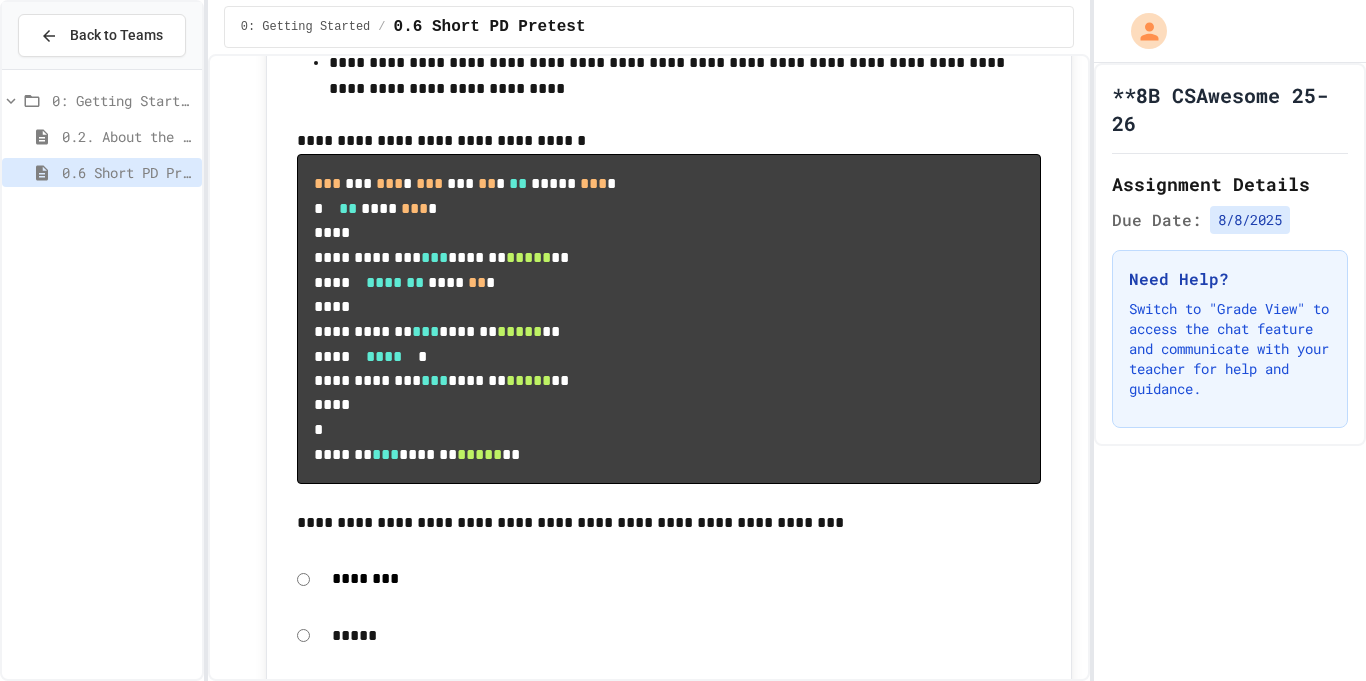 scroll, scrollTop: 5956, scrollLeft: 0, axis: vertical 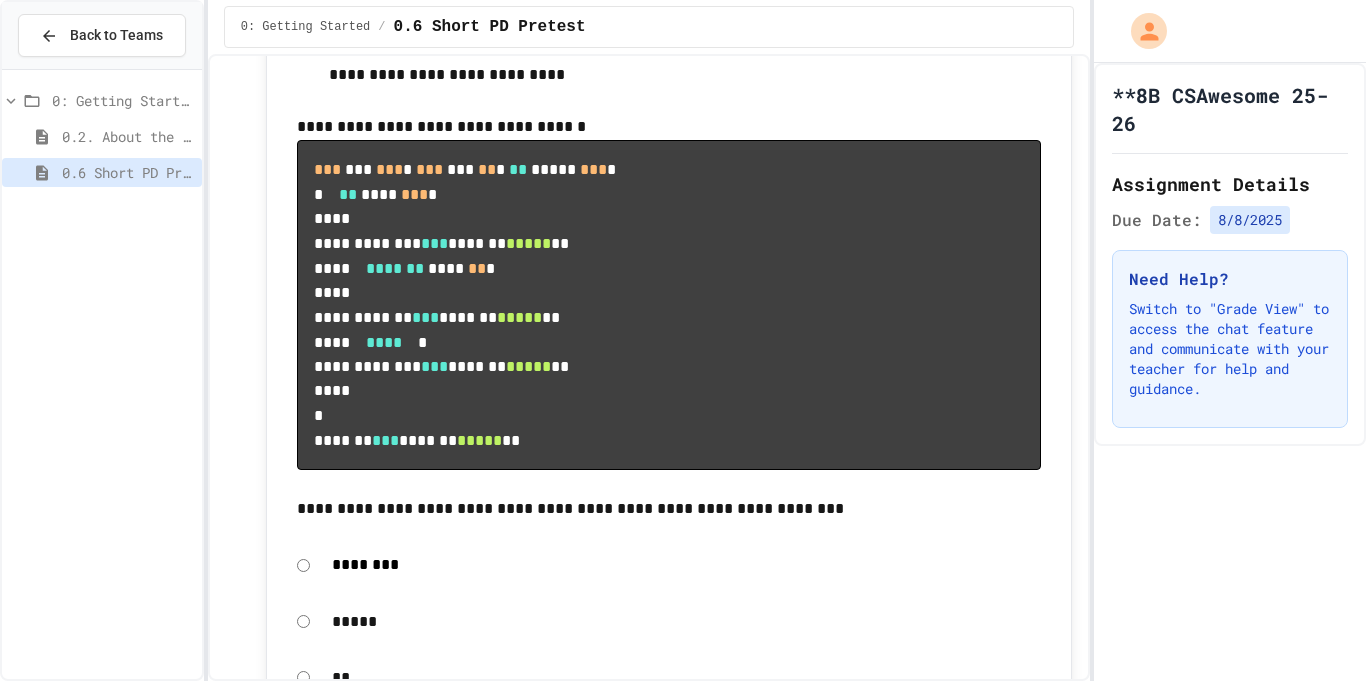 click on "**********" at bounding box center [973, -174] 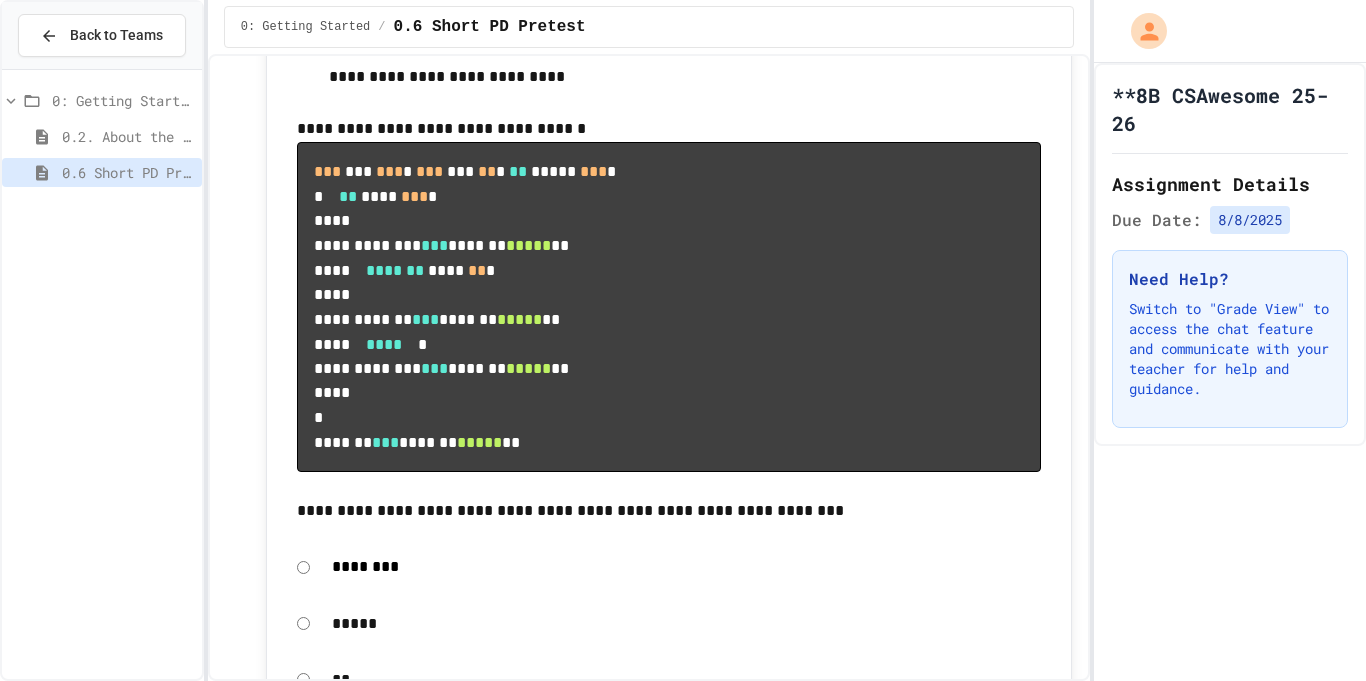 click 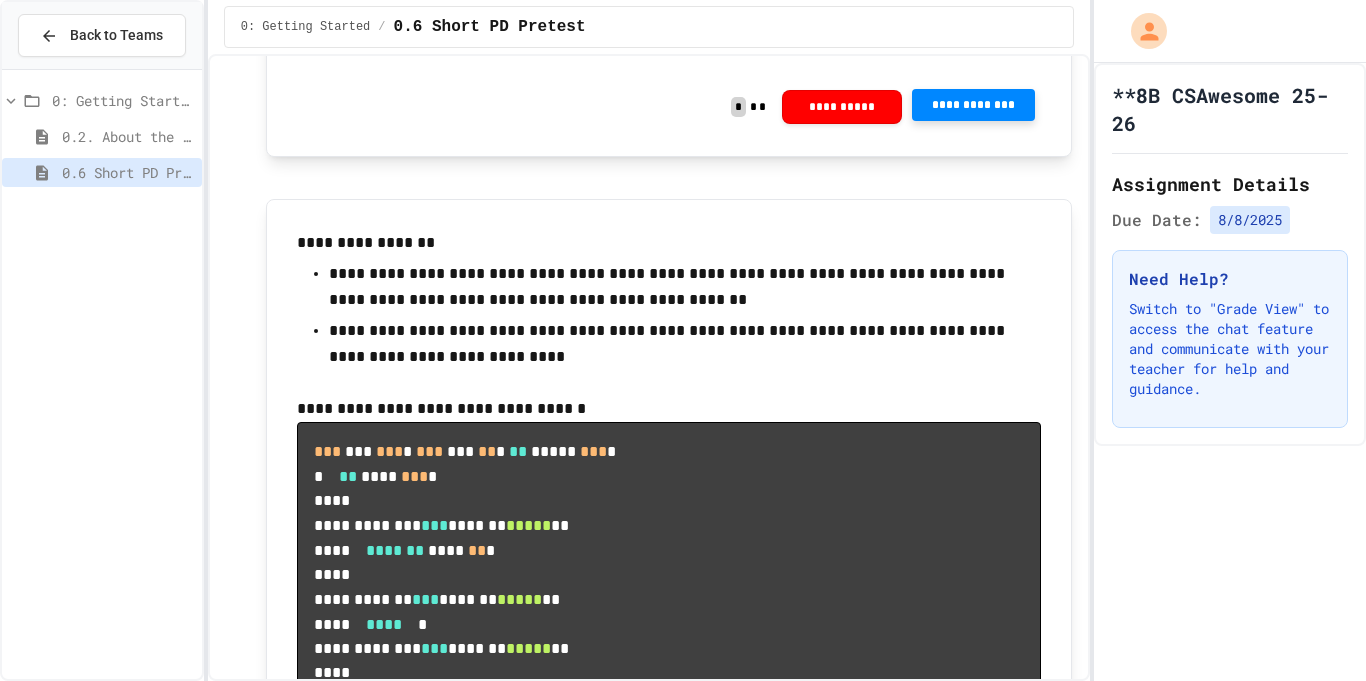 scroll, scrollTop: 5767, scrollLeft: 0, axis: vertical 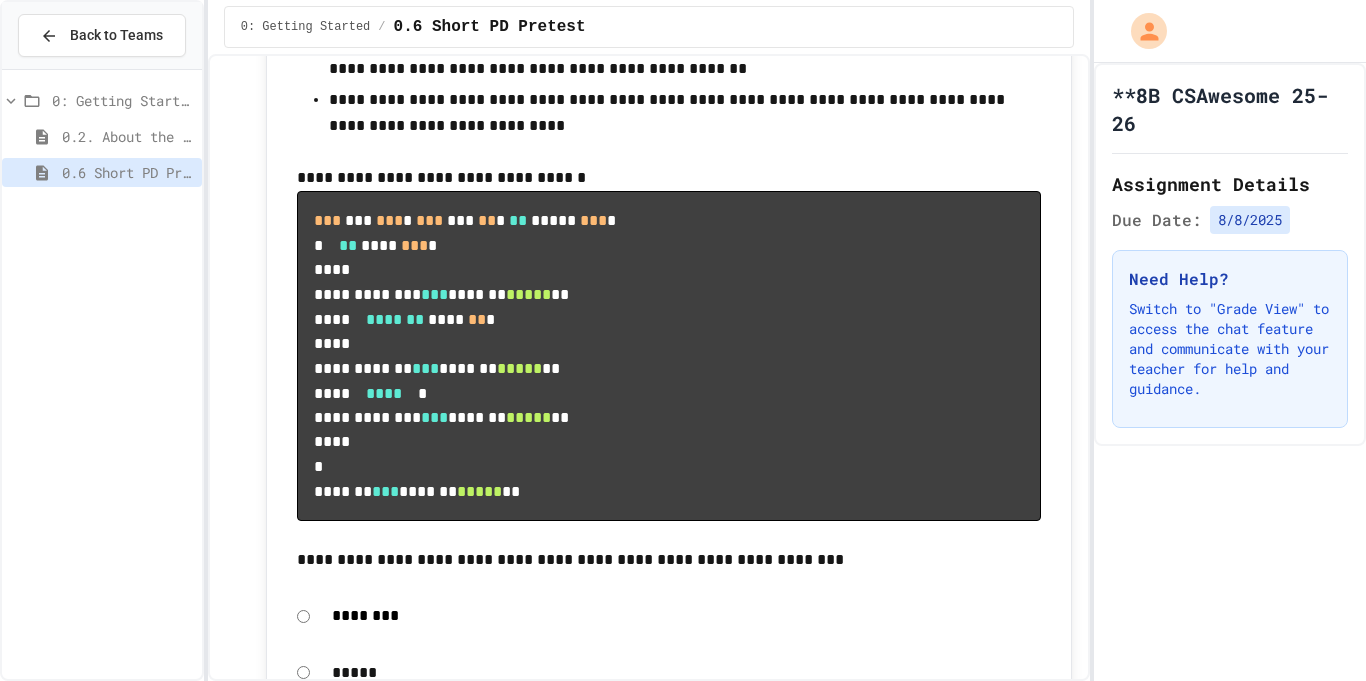 click on "**********" at bounding box center (973, -126) 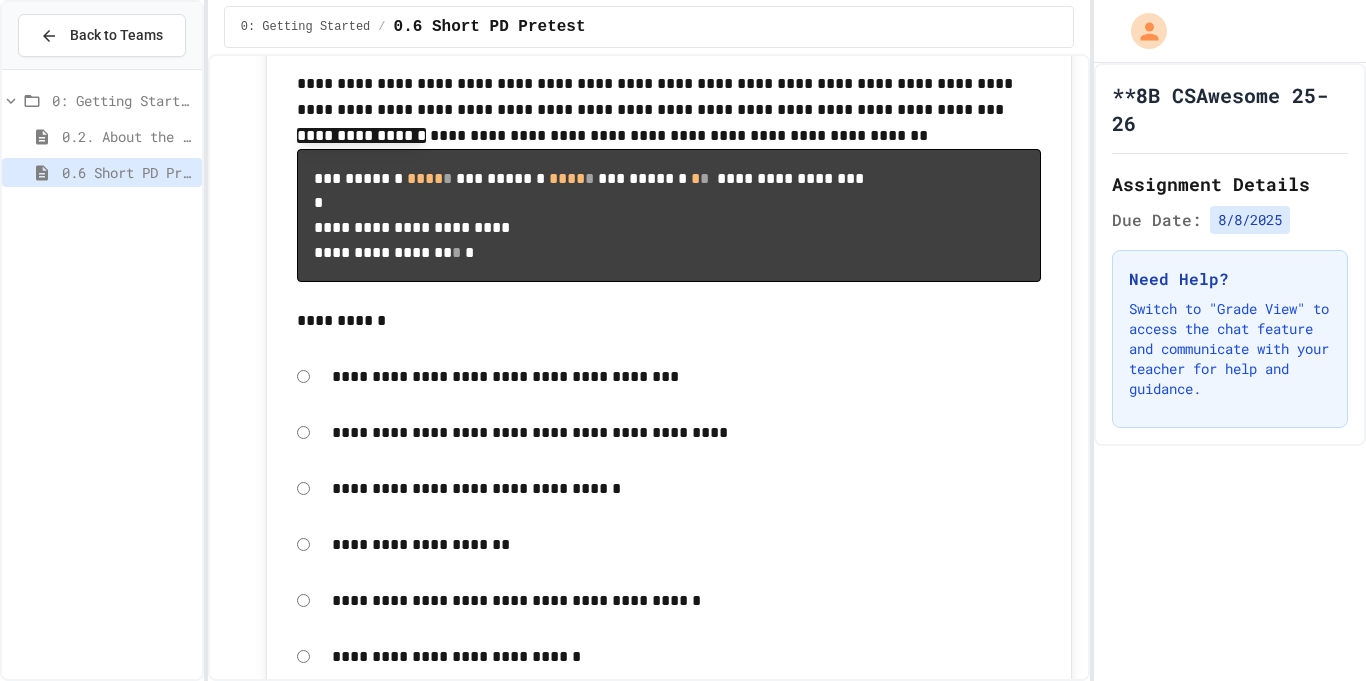 scroll, scrollTop: 7030, scrollLeft: 0, axis: vertical 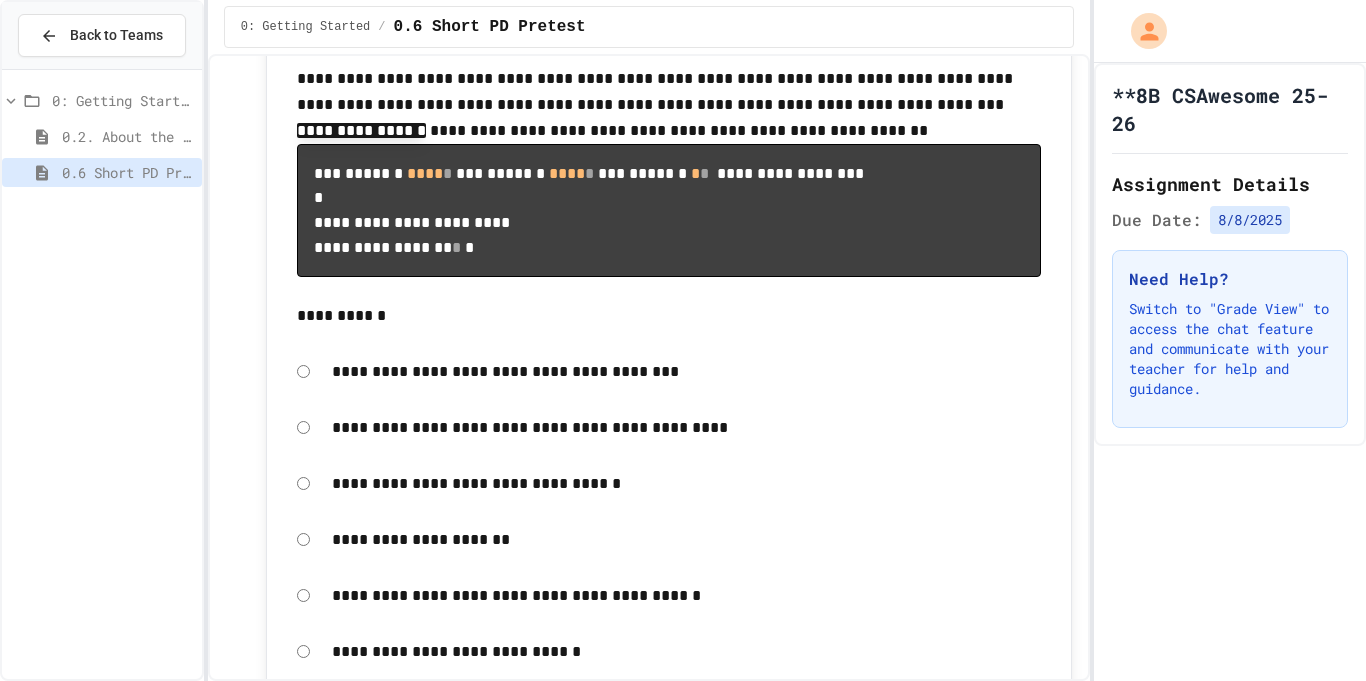 click on "*****" at bounding box center (687, -282) 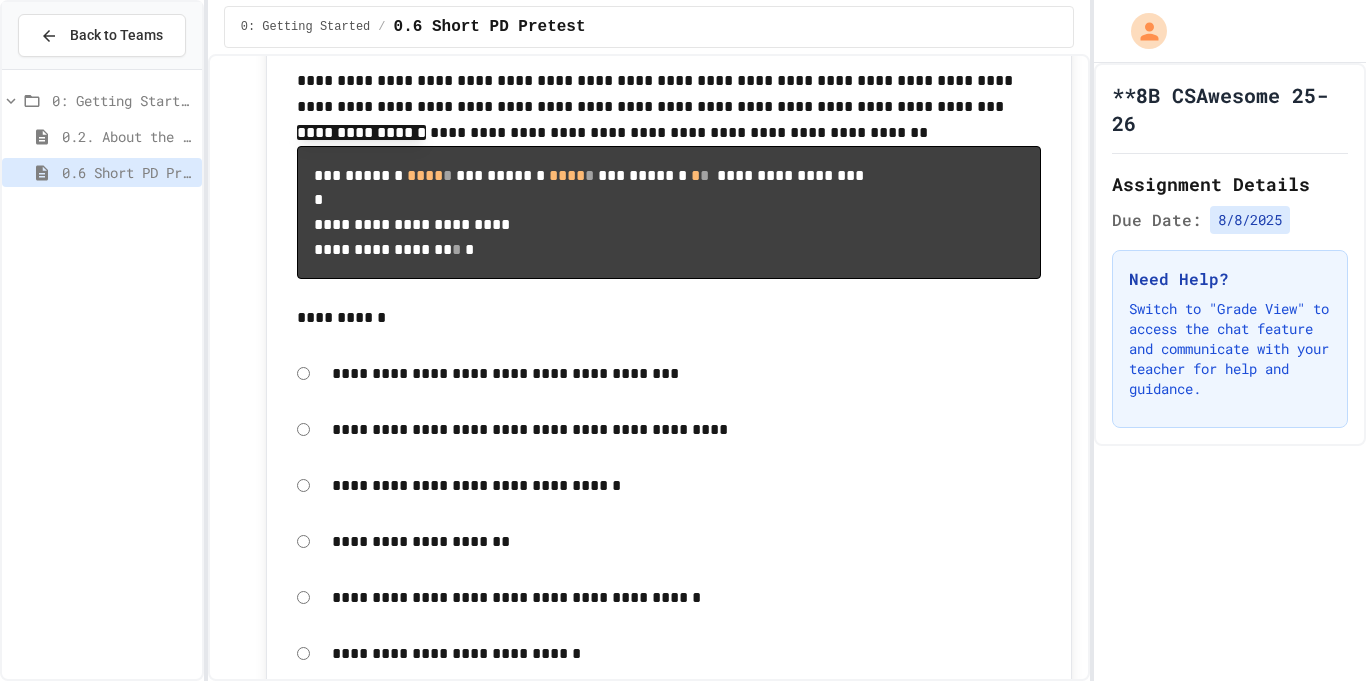 click 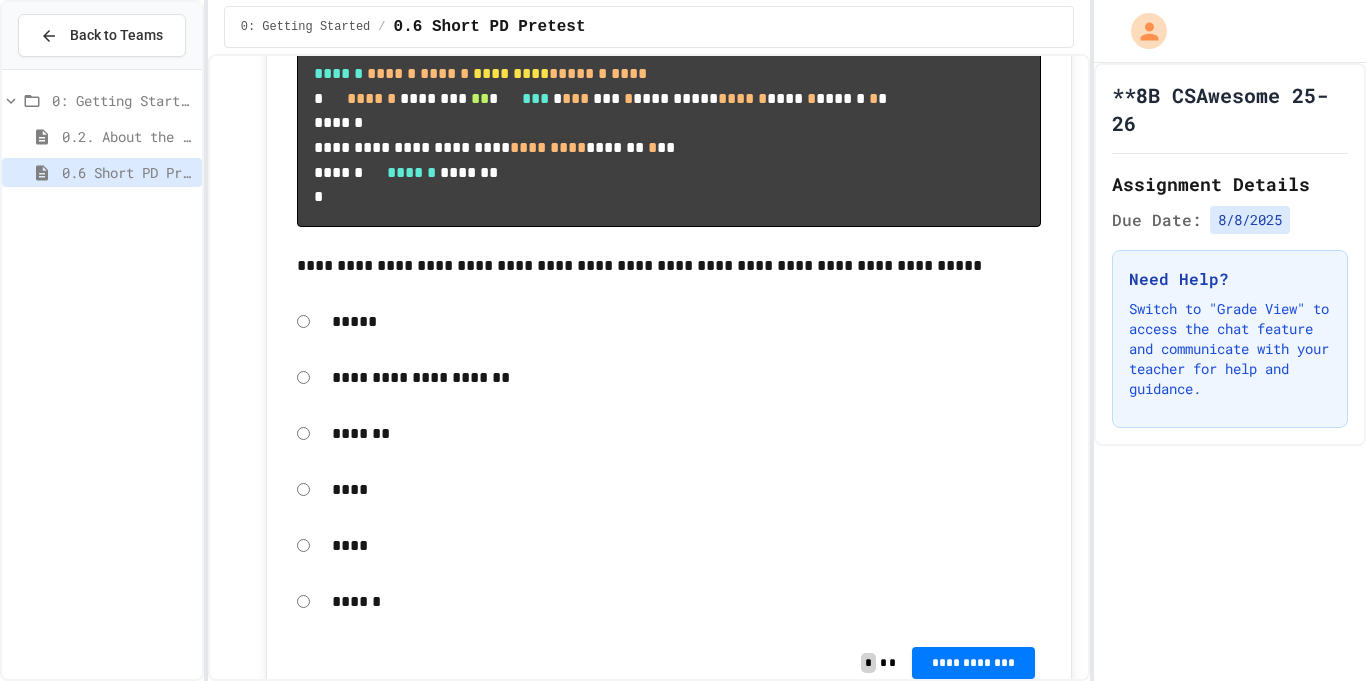 scroll, scrollTop: 7979, scrollLeft: 0, axis: vertical 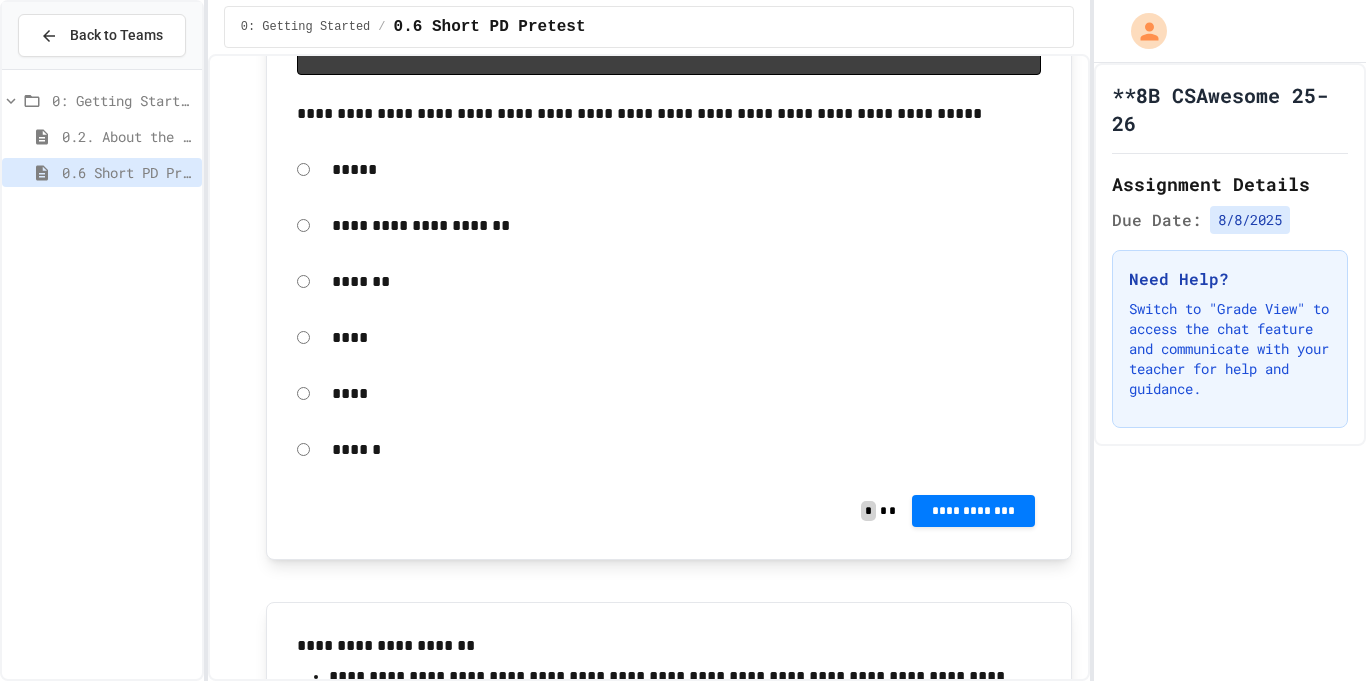 click on "**********" at bounding box center [973, -366] 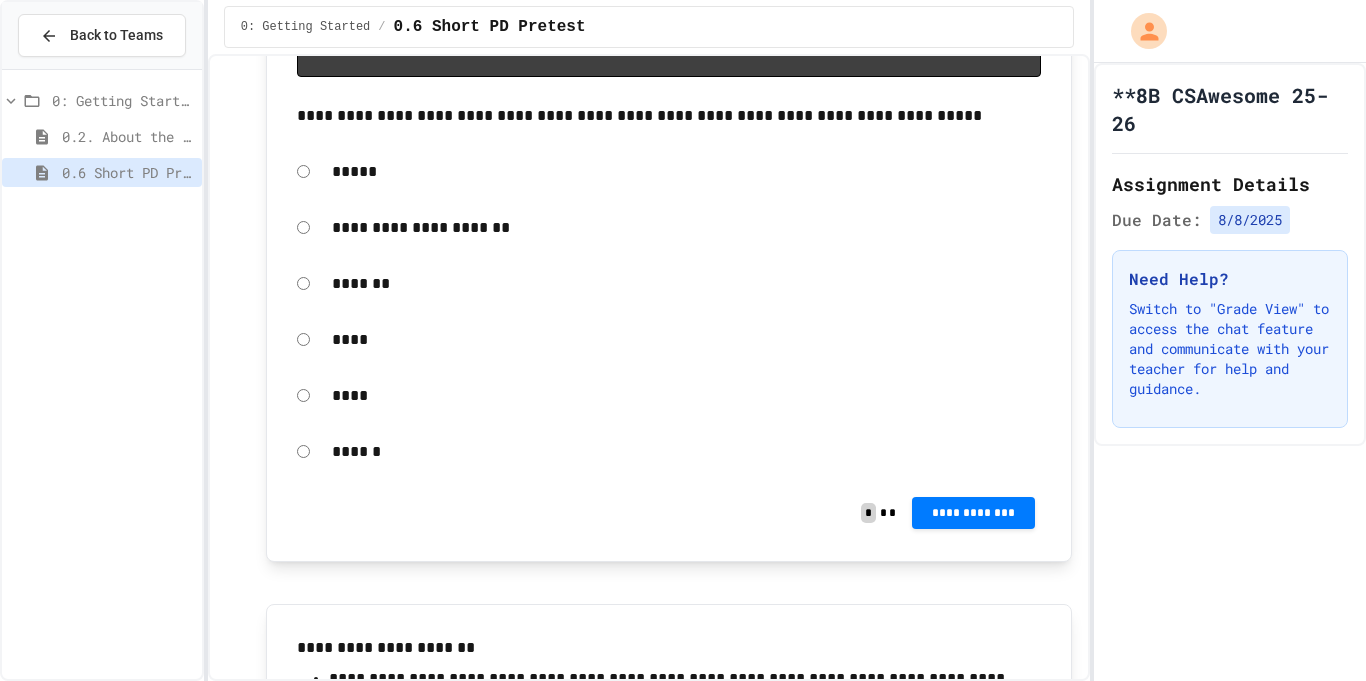 click 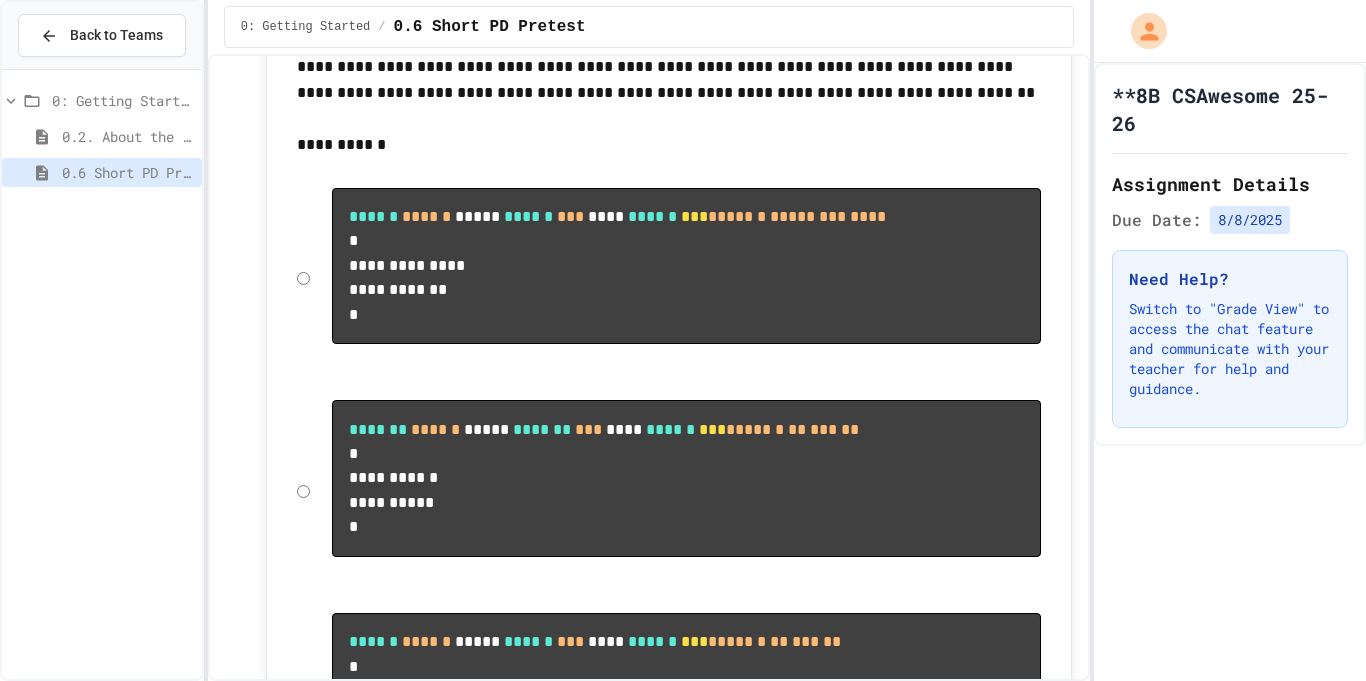 scroll, scrollTop: 8989, scrollLeft: 0, axis: vertical 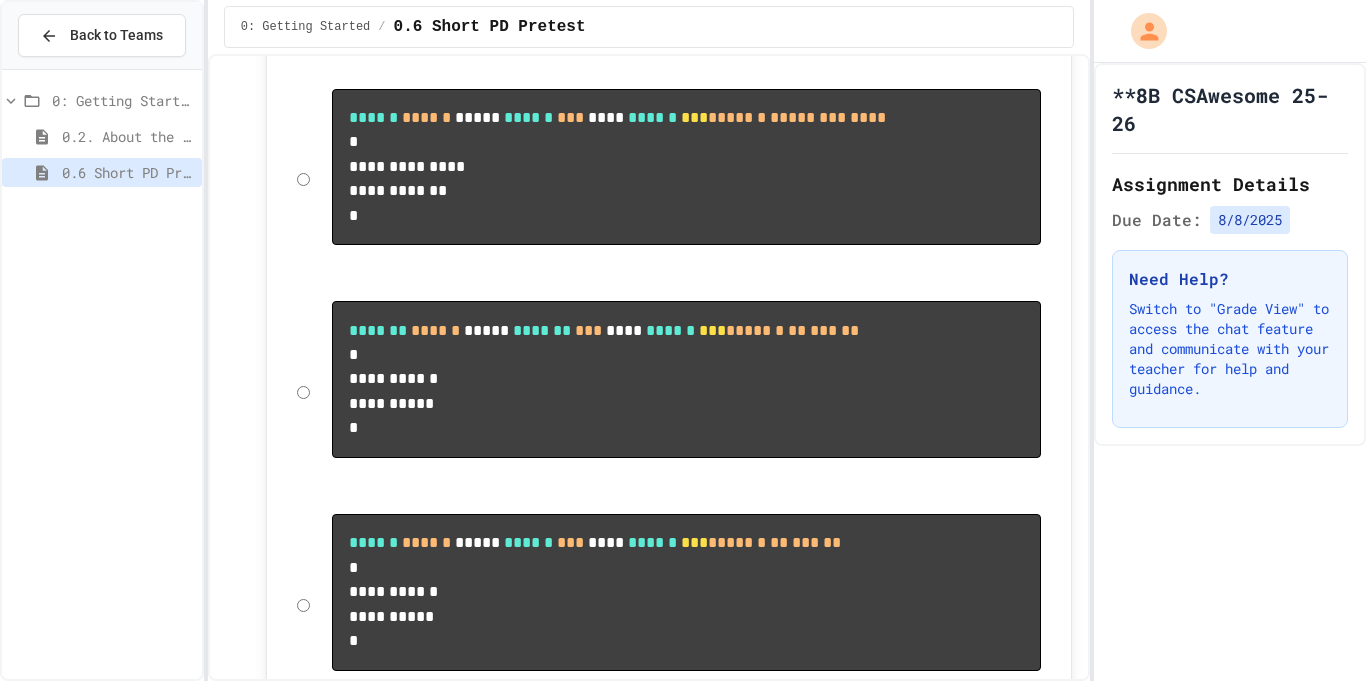 click on "**********" at bounding box center [973, -446] 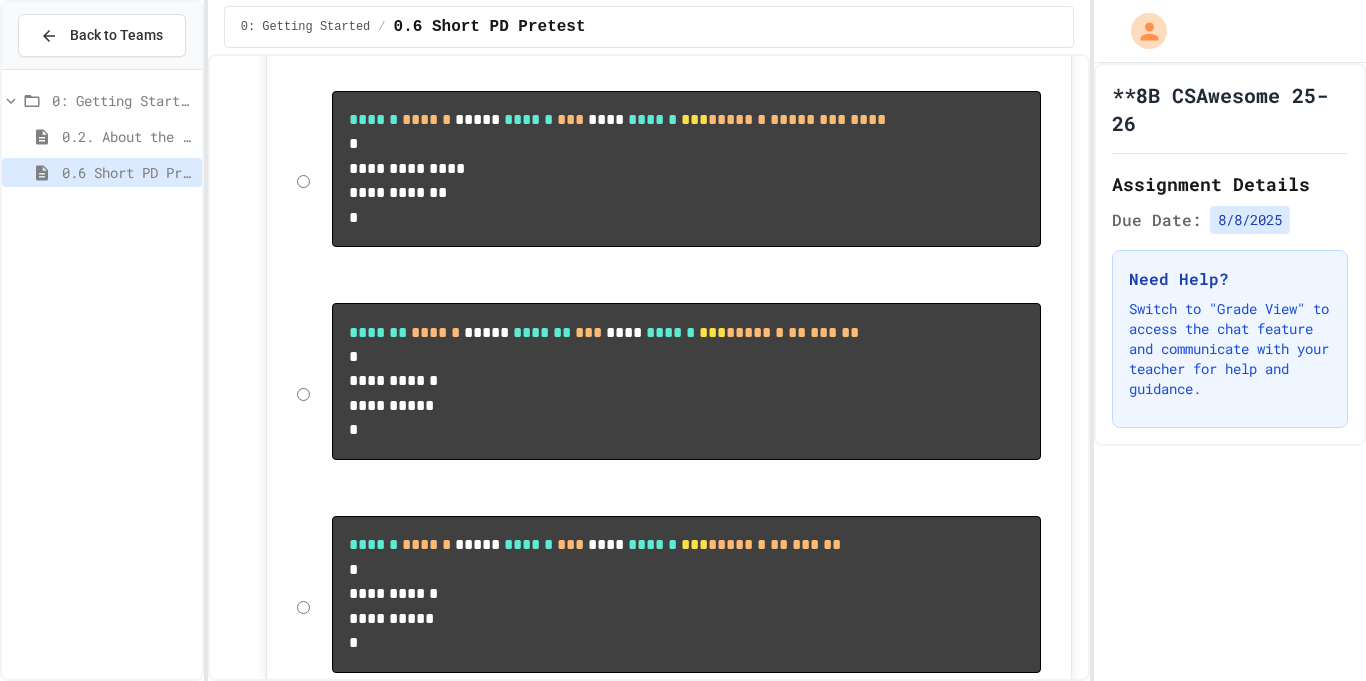 click 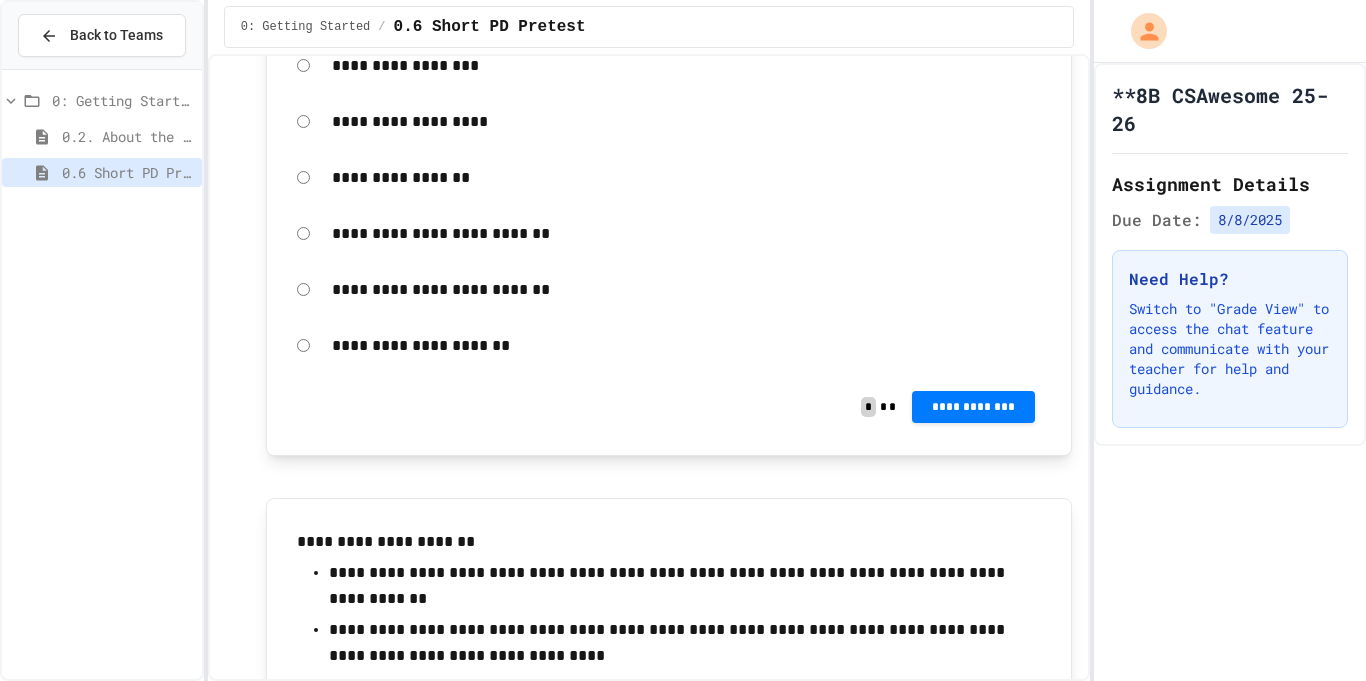 scroll, scrollTop: 10601, scrollLeft: 0, axis: vertical 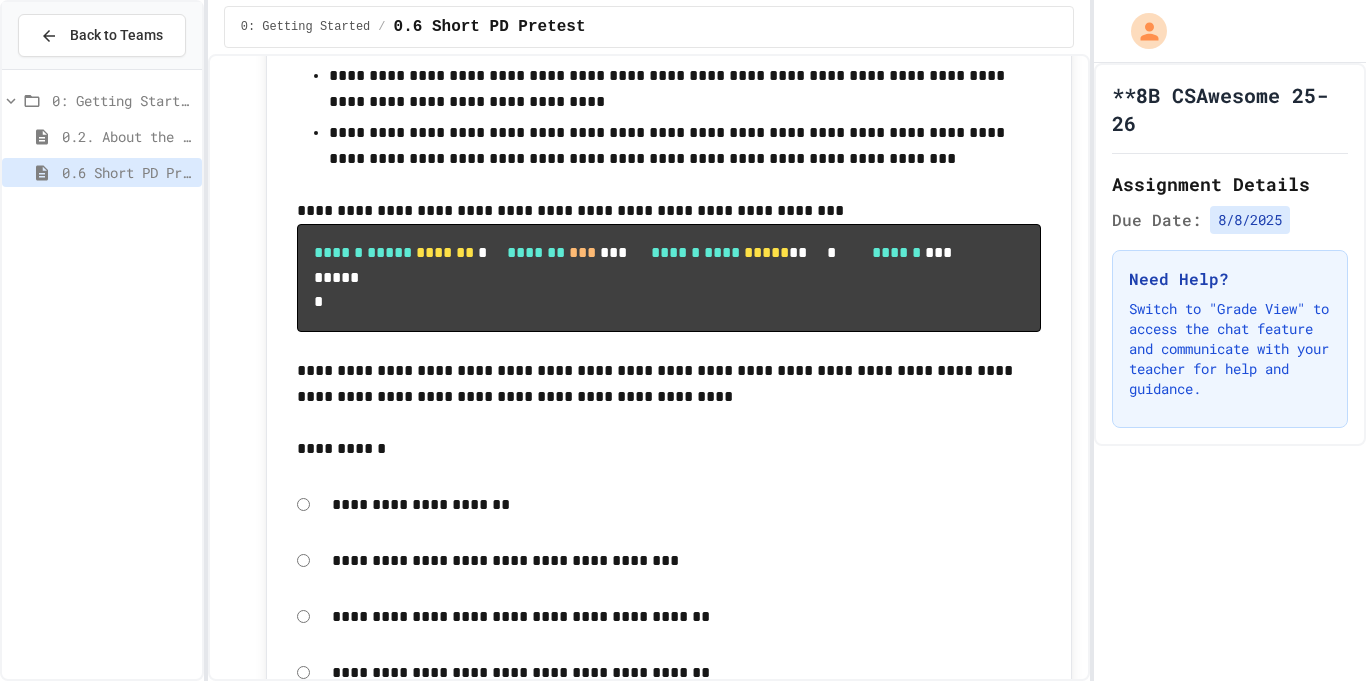 click on "**********" at bounding box center (973, -866) 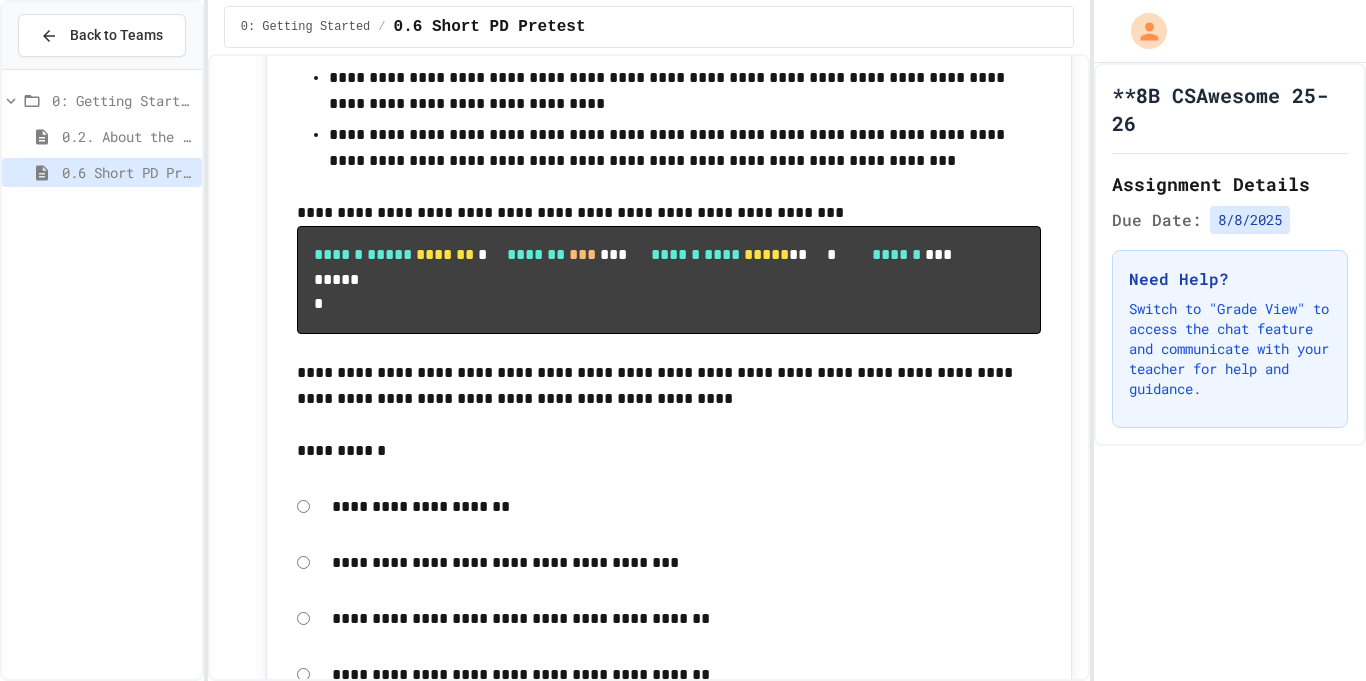 click 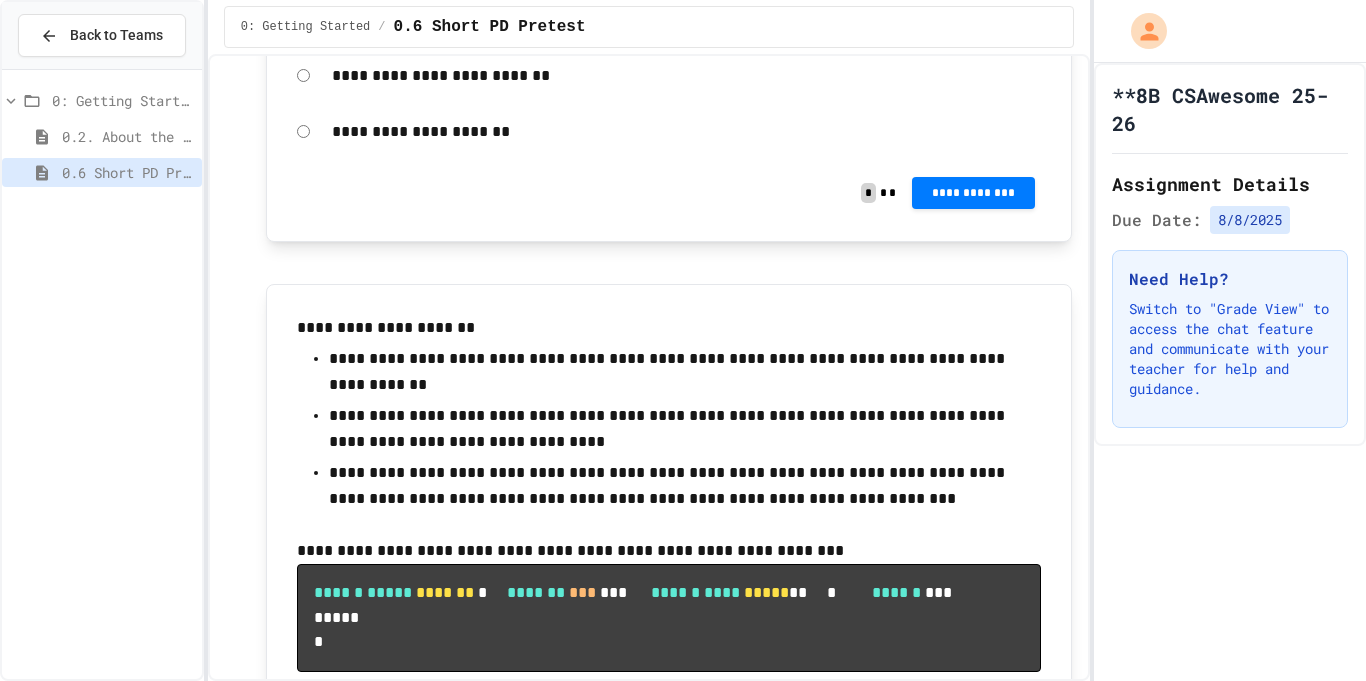 scroll, scrollTop: 10756, scrollLeft: 0, axis: vertical 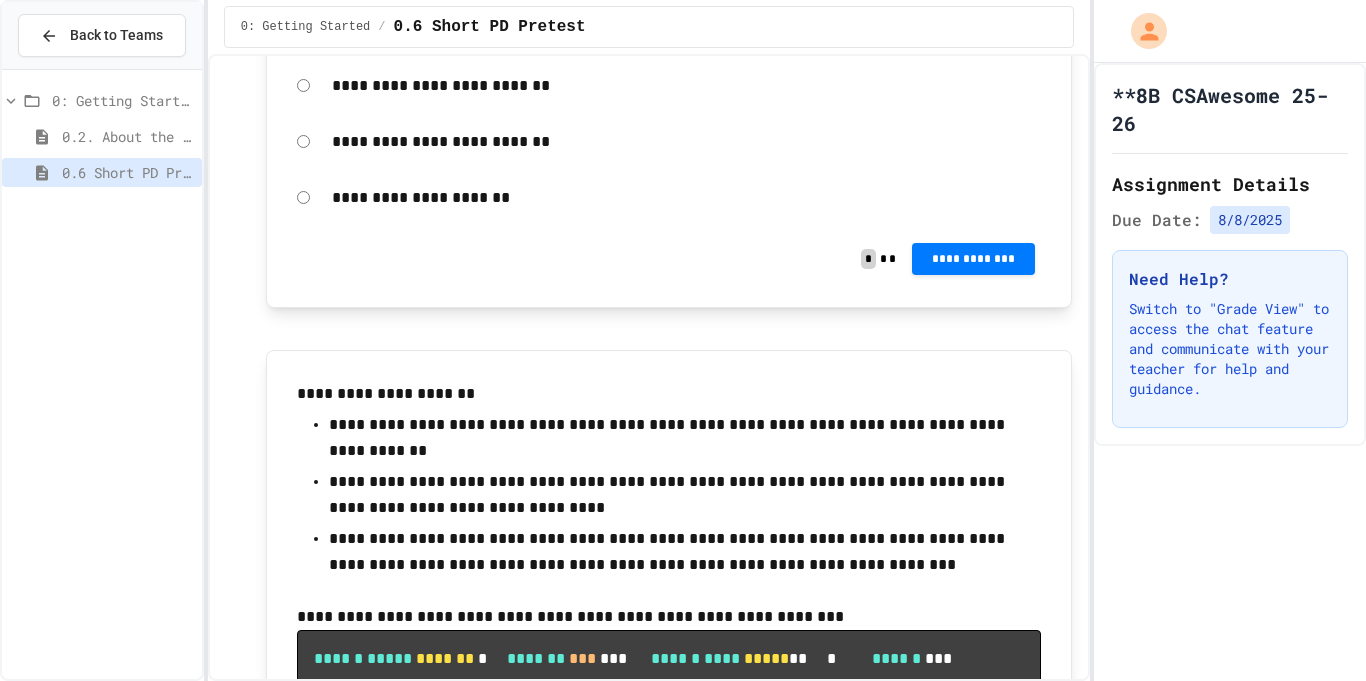 click on "**********" at bounding box center [669, -870] 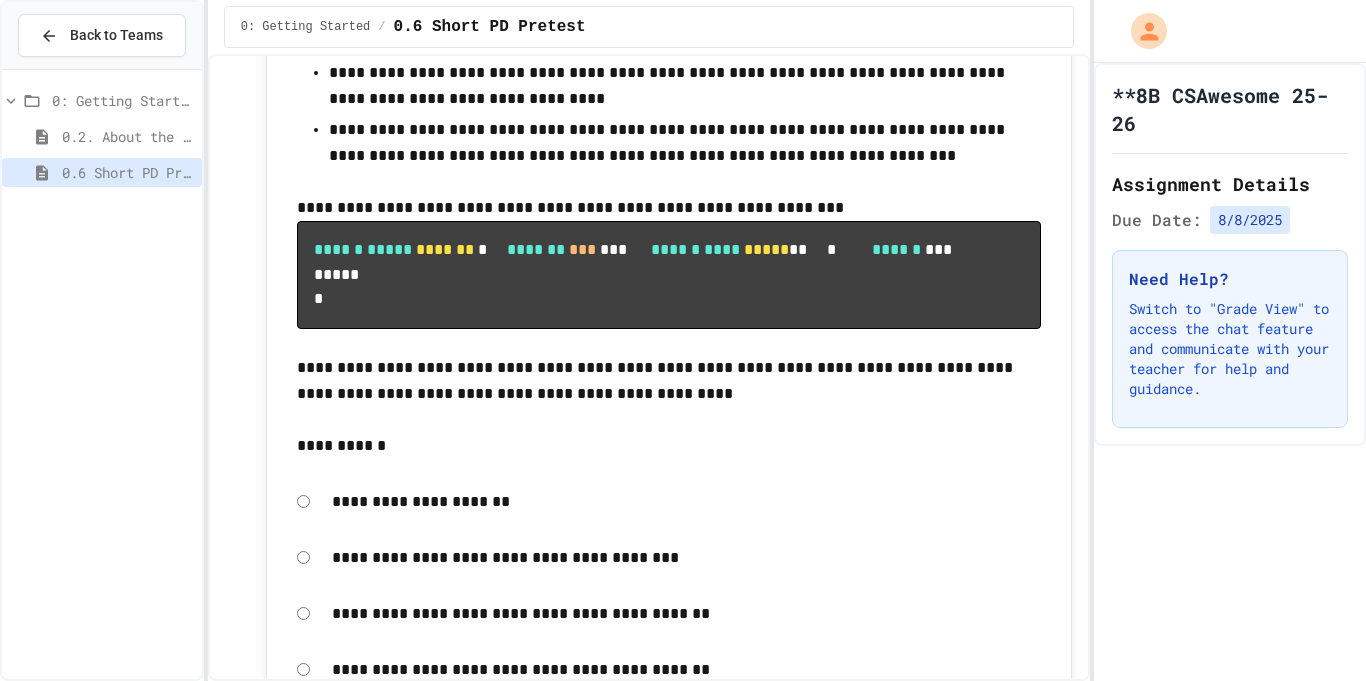 scroll, scrollTop: 11219, scrollLeft: 0, axis: vertical 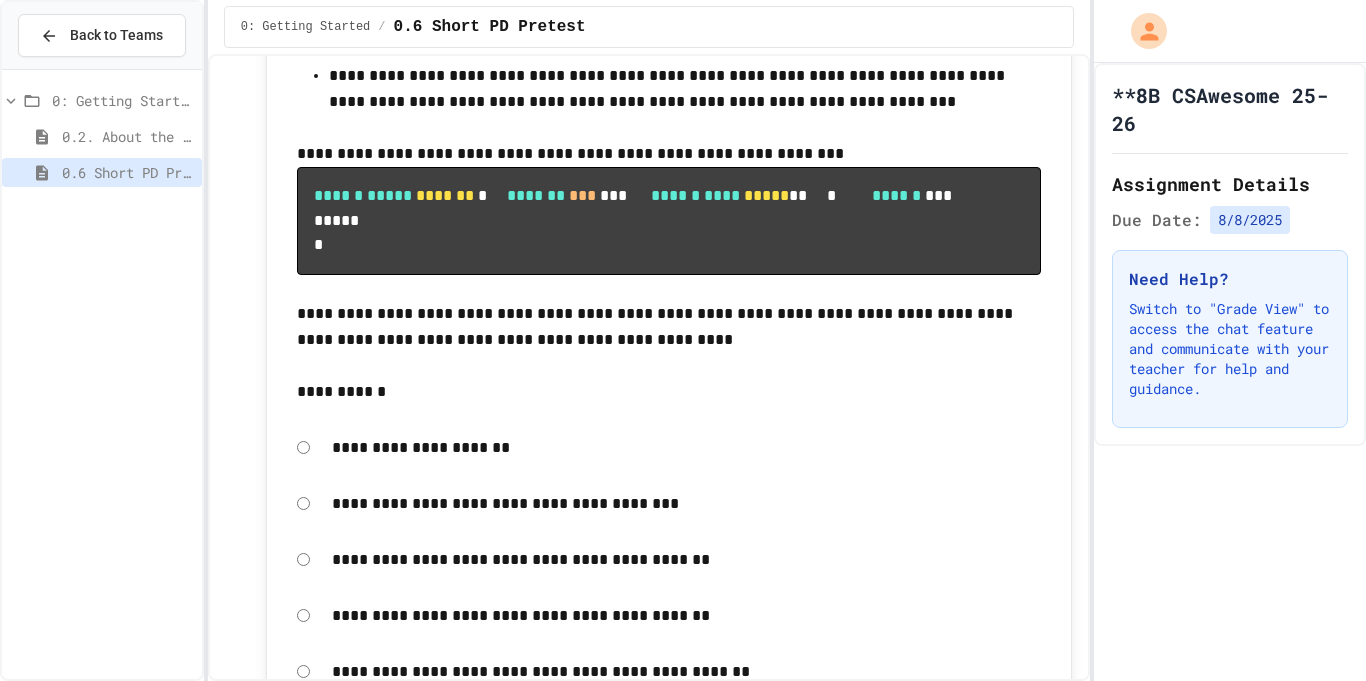 click on "**********" at bounding box center (973, -926) 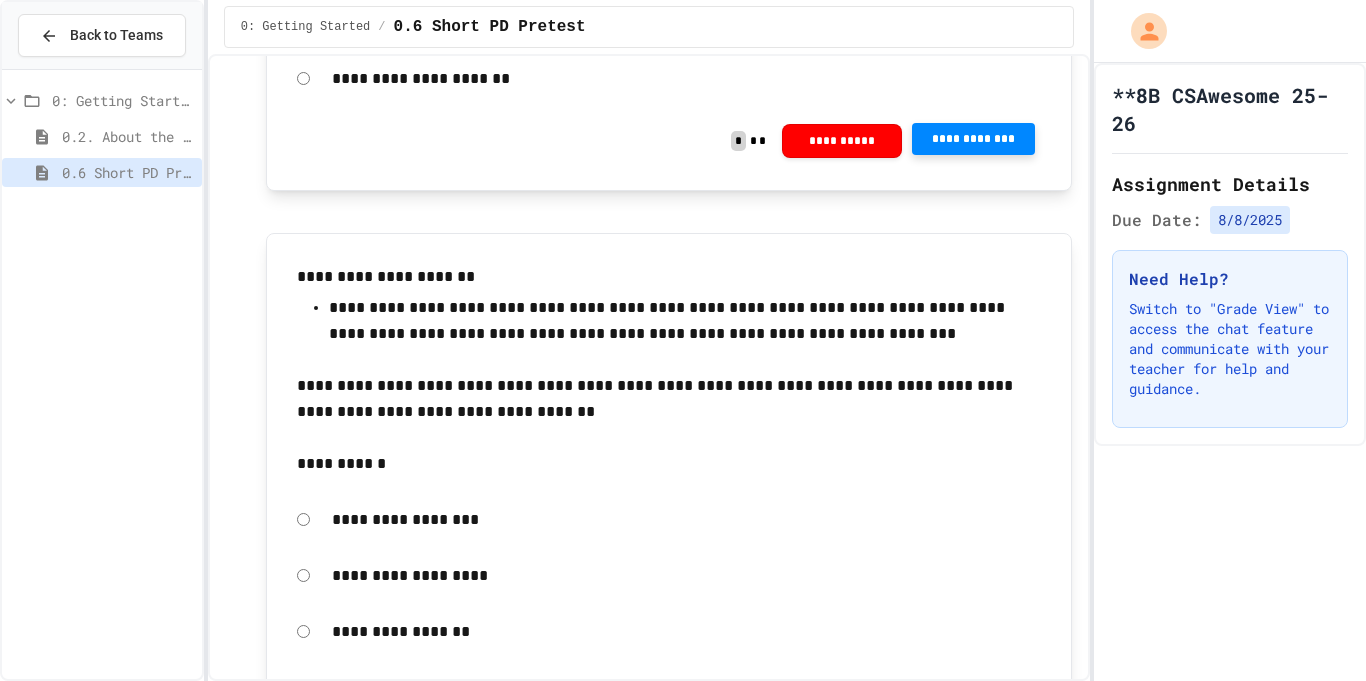 scroll, scrollTop: 10181, scrollLeft: 0, axis: vertical 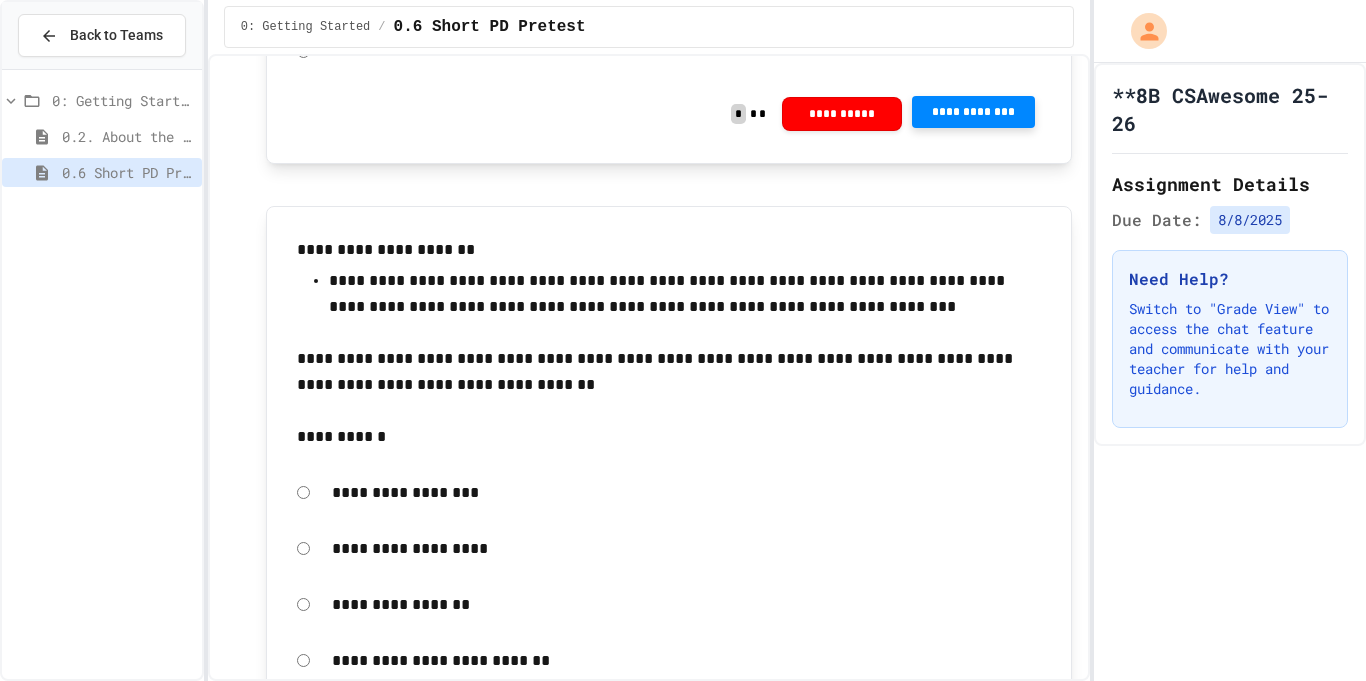 click on "**********" at bounding box center [669, -721] 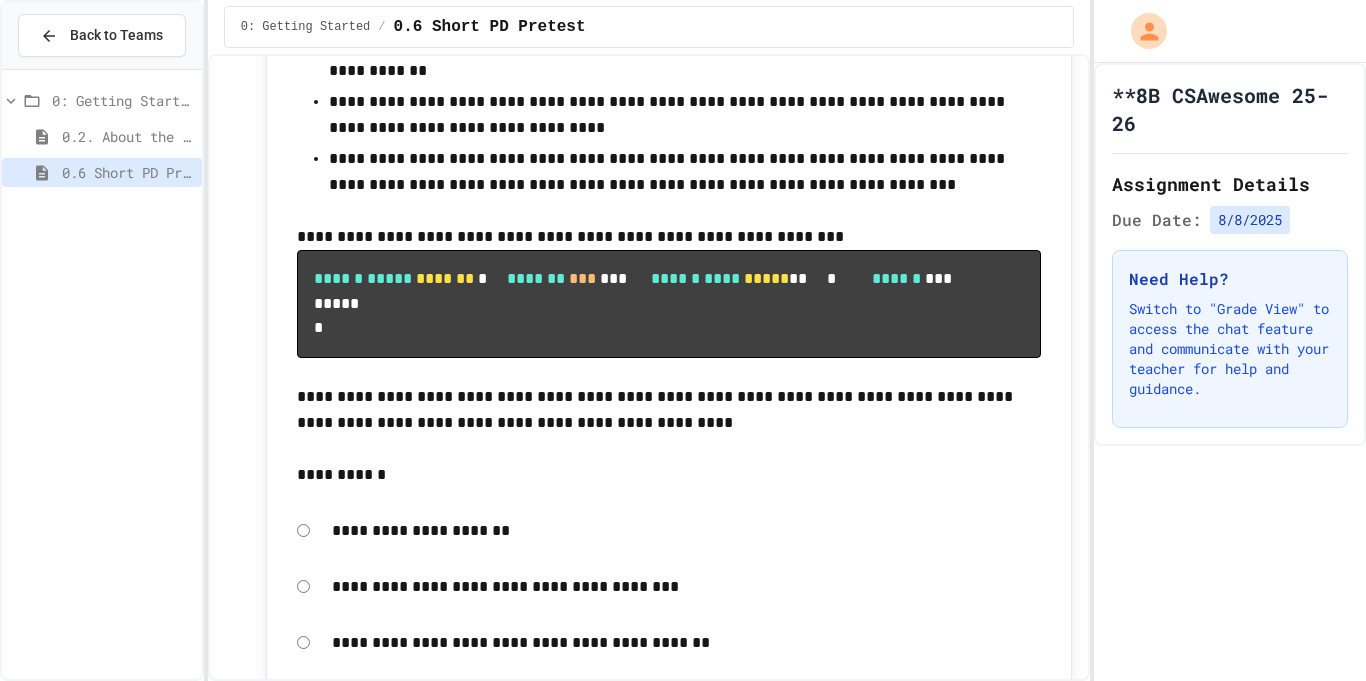 scroll, scrollTop: 11126, scrollLeft: 0, axis: vertical 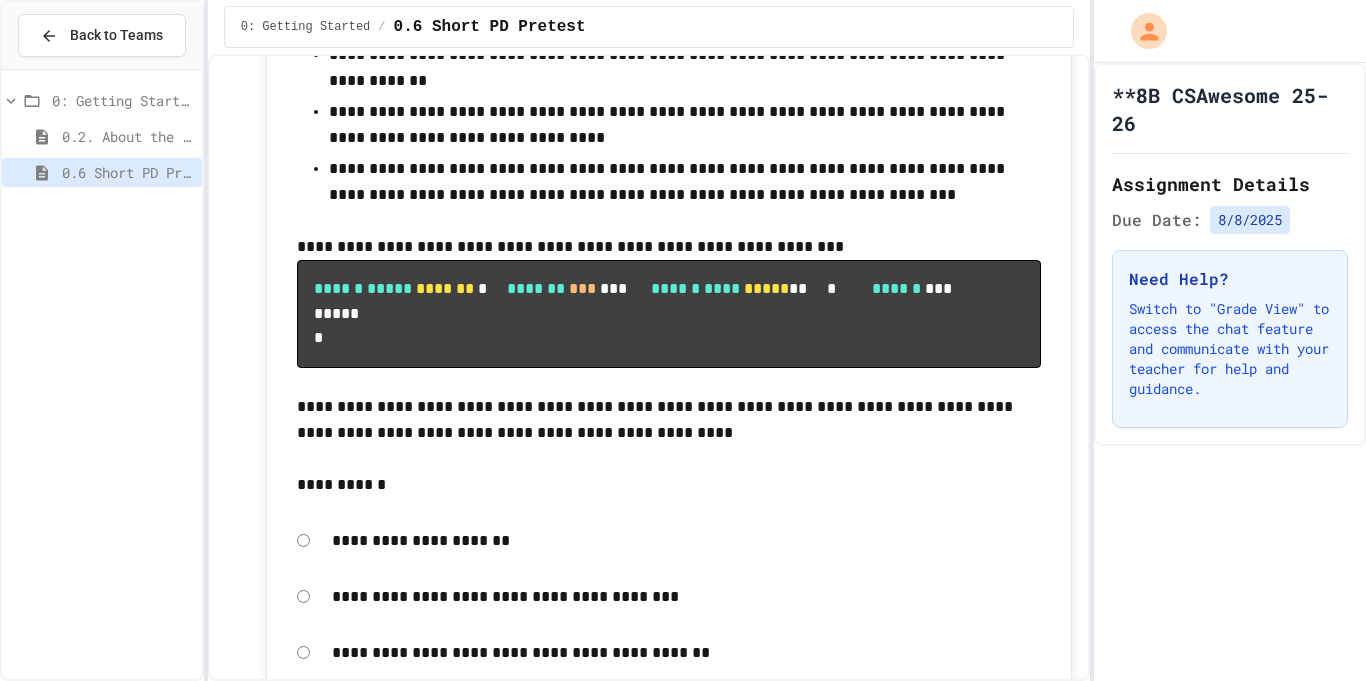 click on "**********" at bounding box center [973, -833] 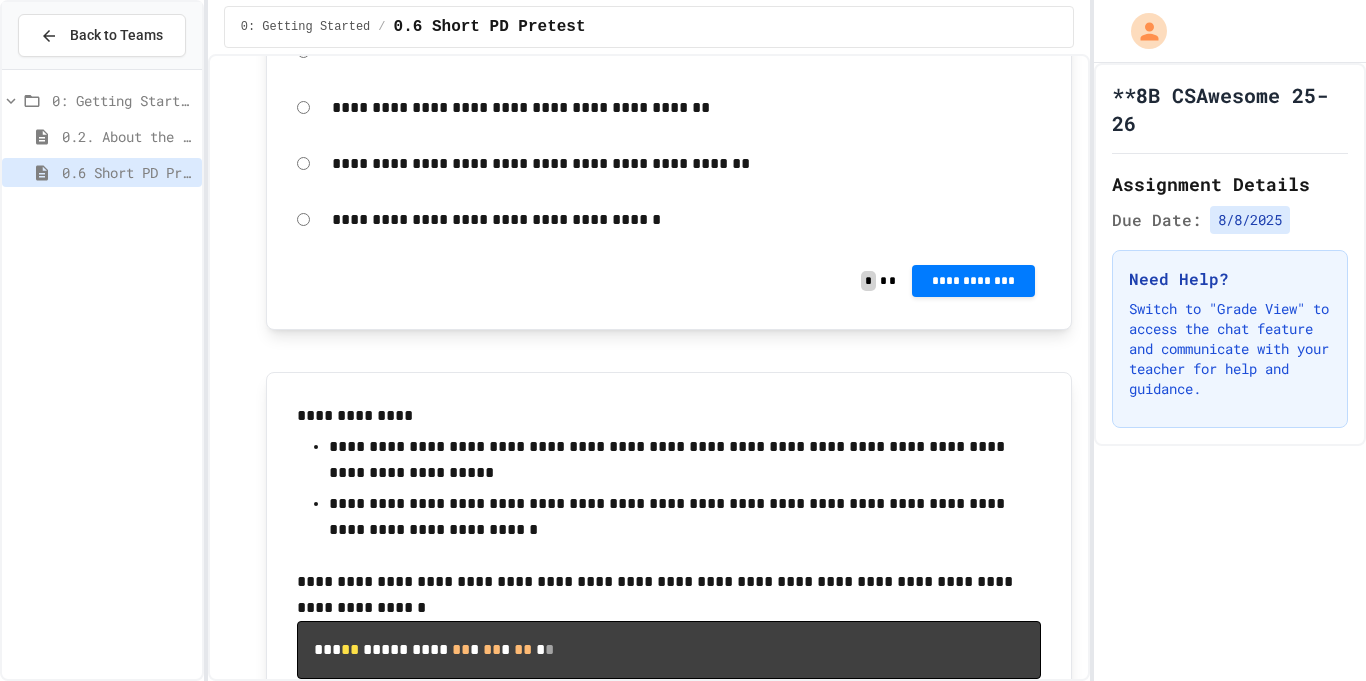scroll, scrollTop: 11734, scrollLeft: 0, axis: vertical 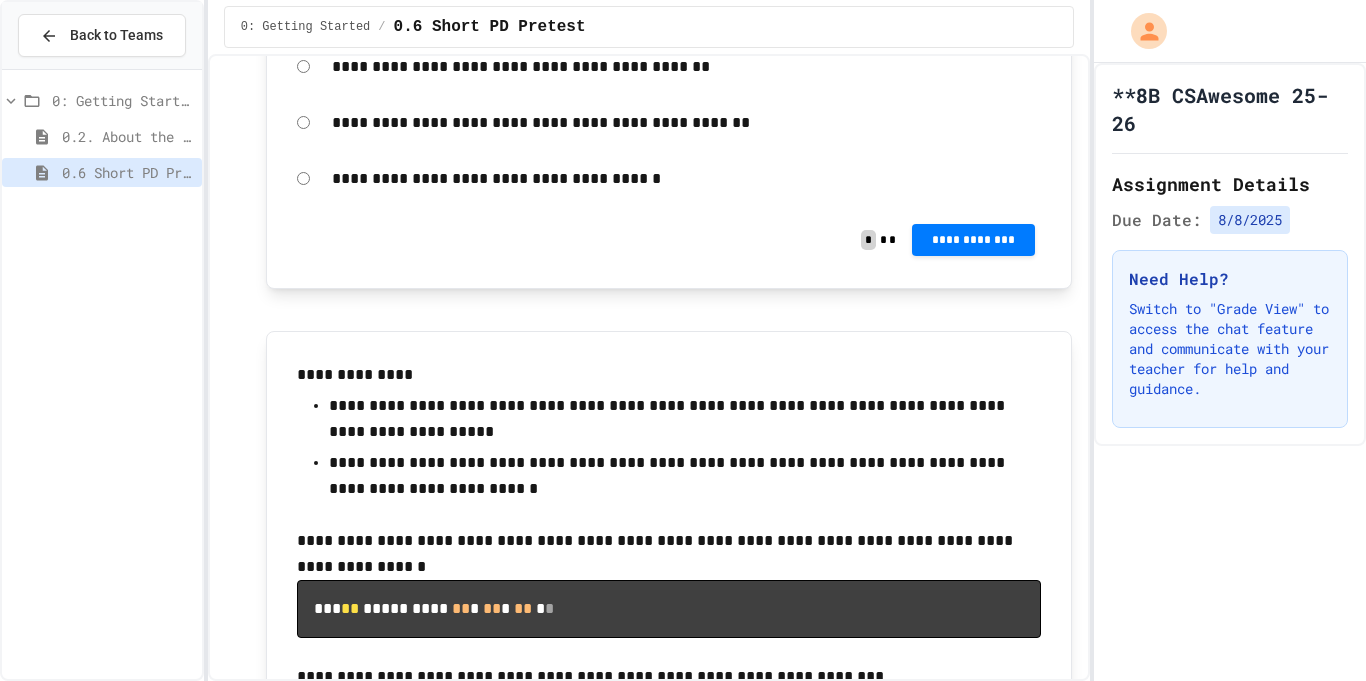 click on "**********" at bounding box center [973, -755] 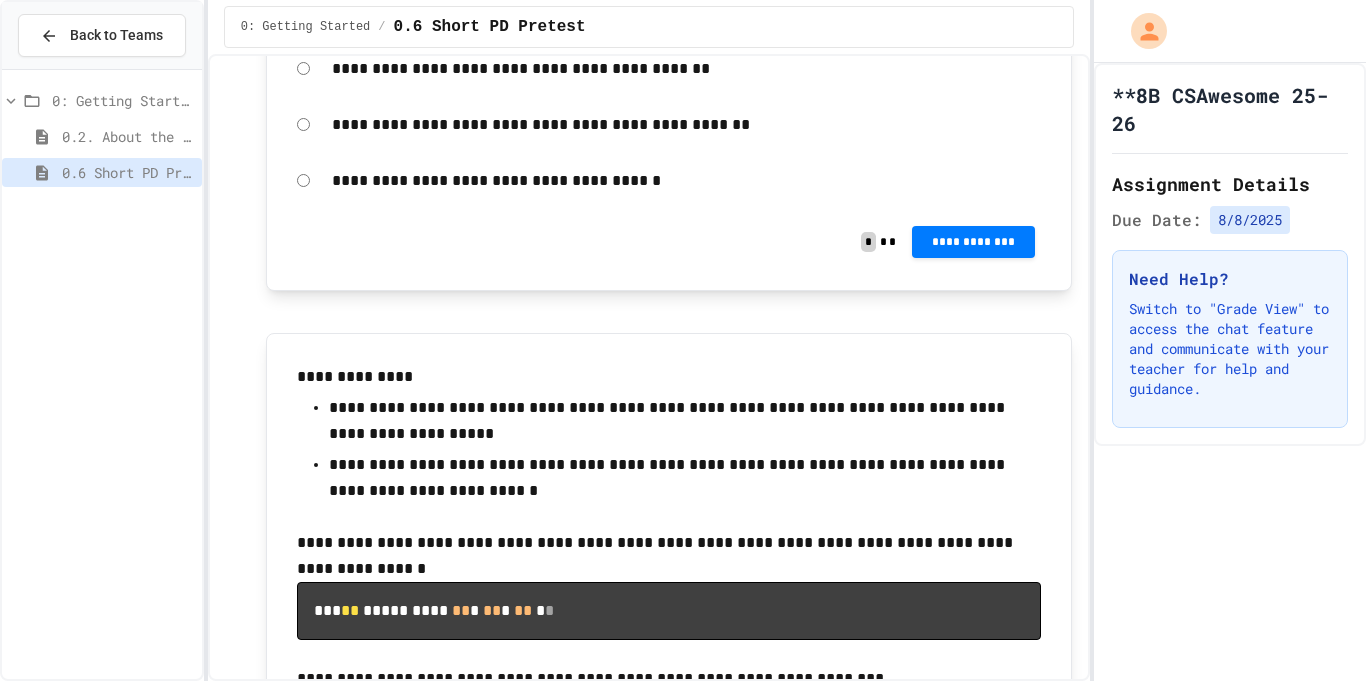 click 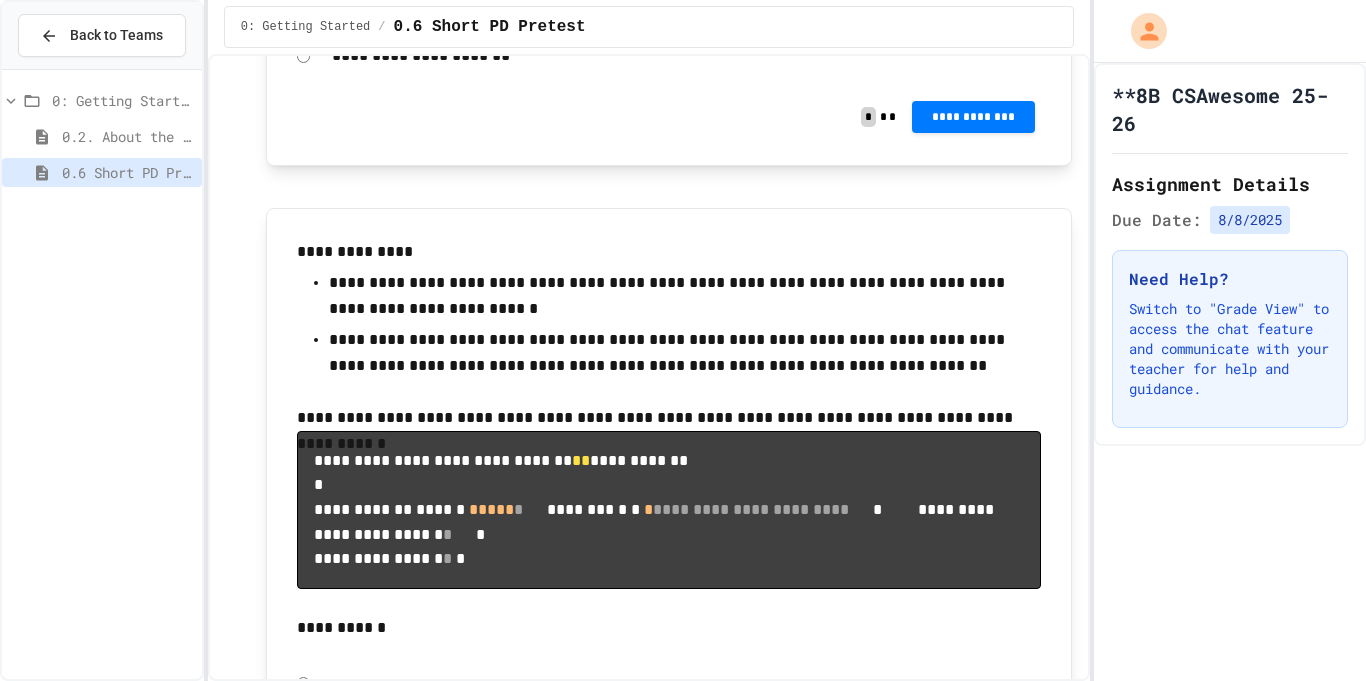 scroll, scrollTop: 13004, scrollLeft: 0, axis: vertical 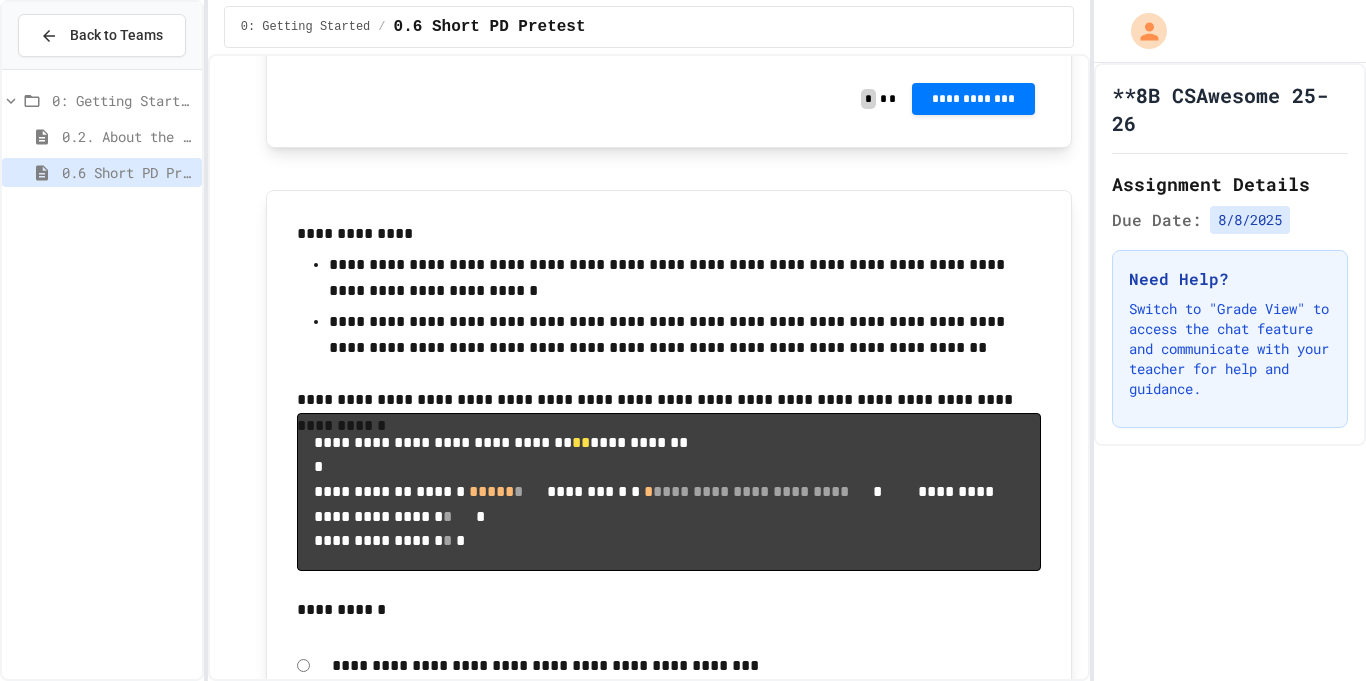 click on "**********" at bounding box center (687, -1223) 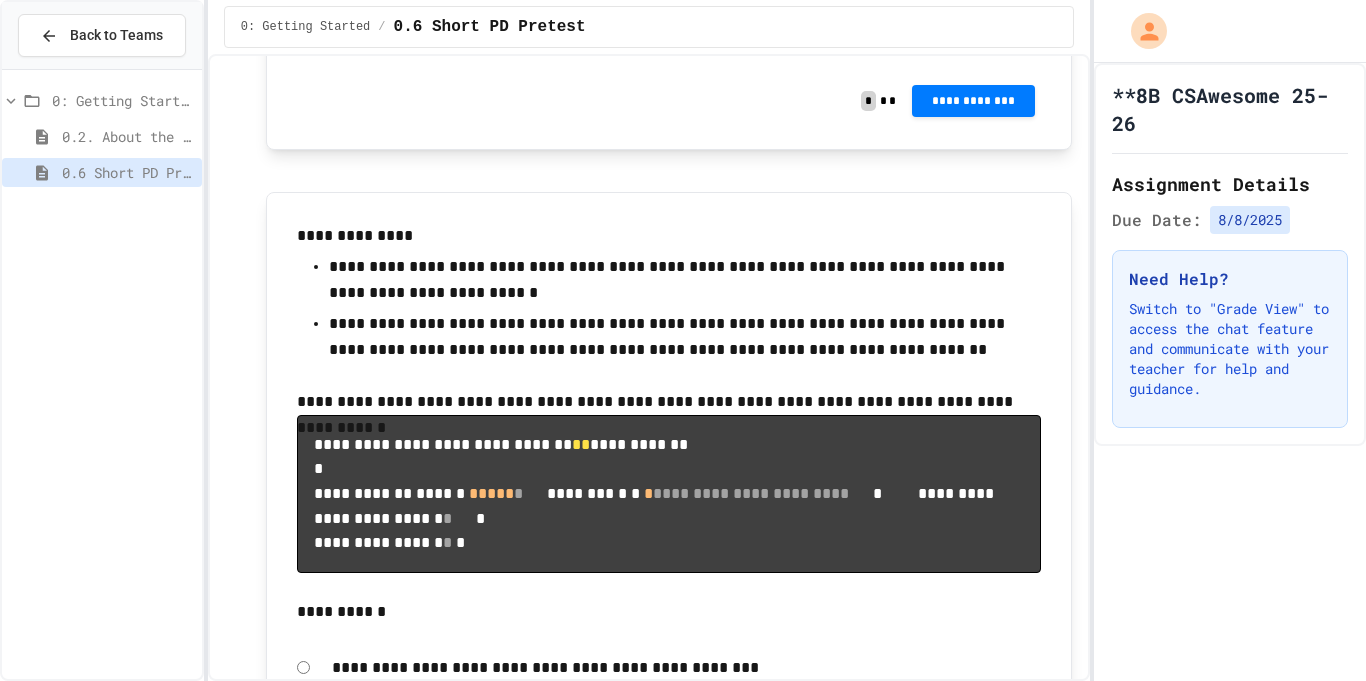 click 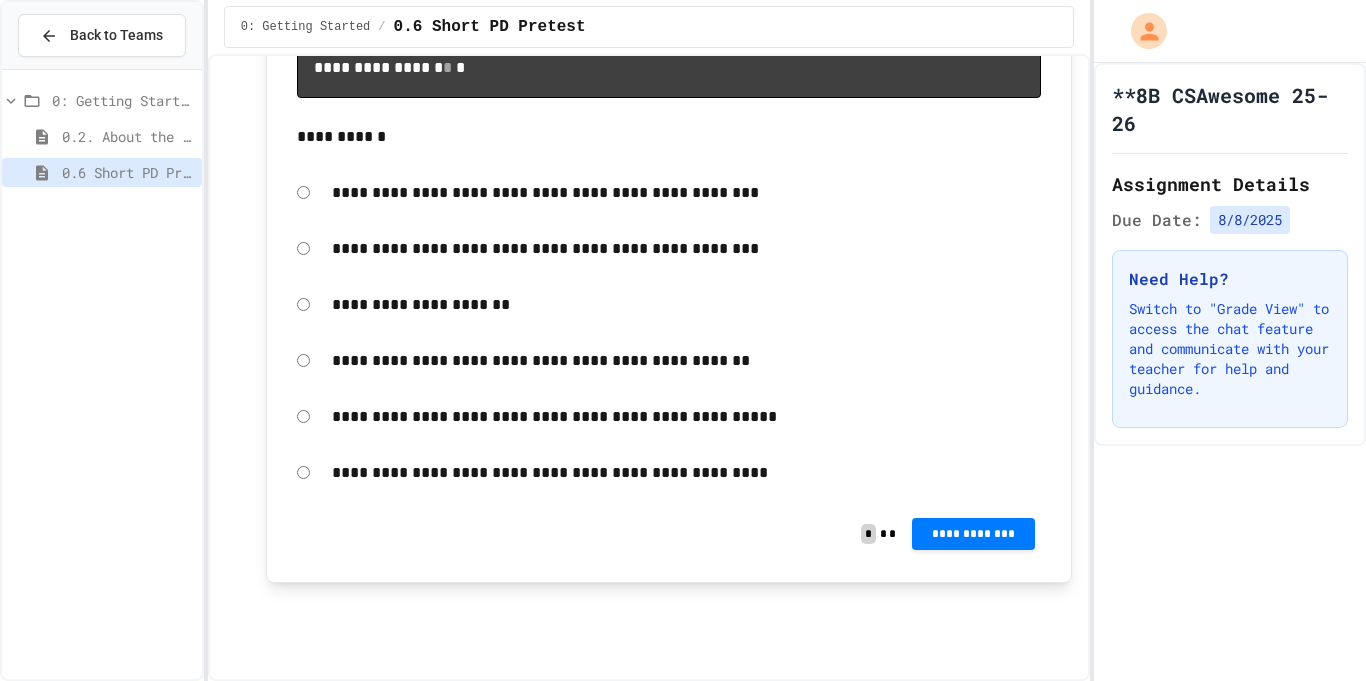 scroll, scrollTop: 14021, scrollLeft: 0, axis: vertical 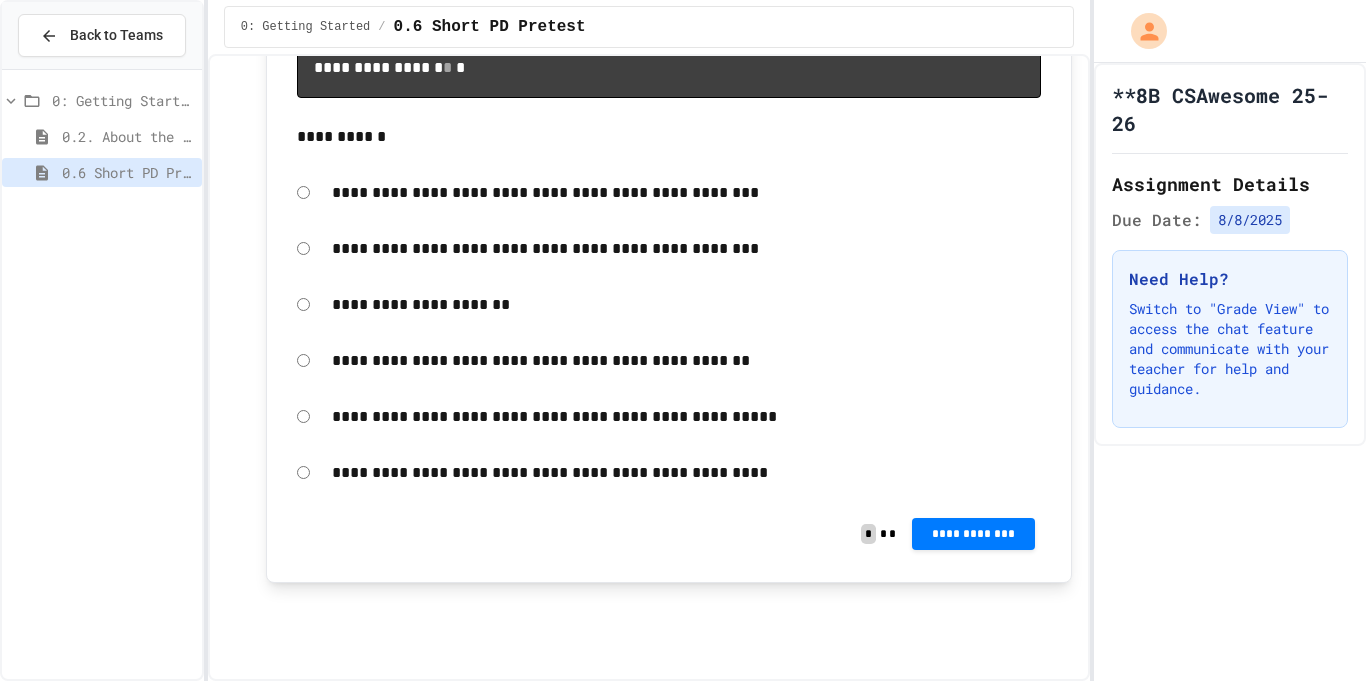 click on "**********" at bounding box center (973, -376) 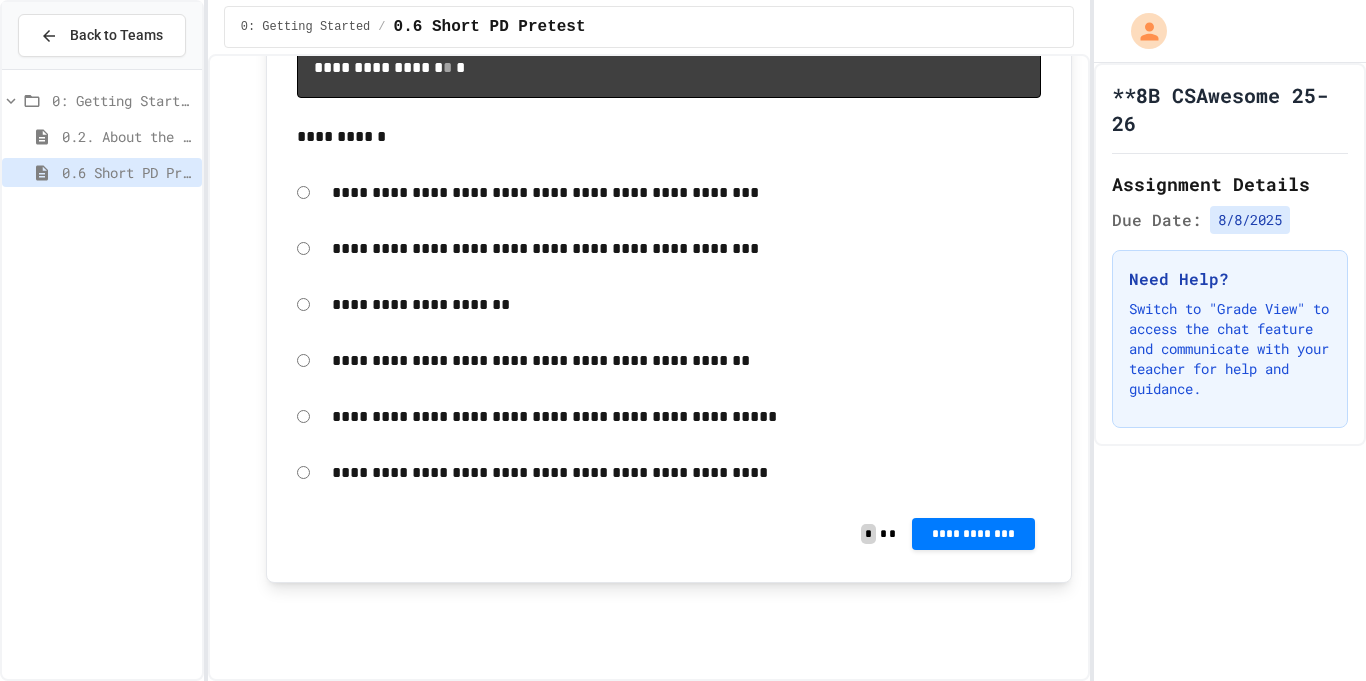 scroll, scrollTop: 15019, scrollLeft: 0, axis: vertical 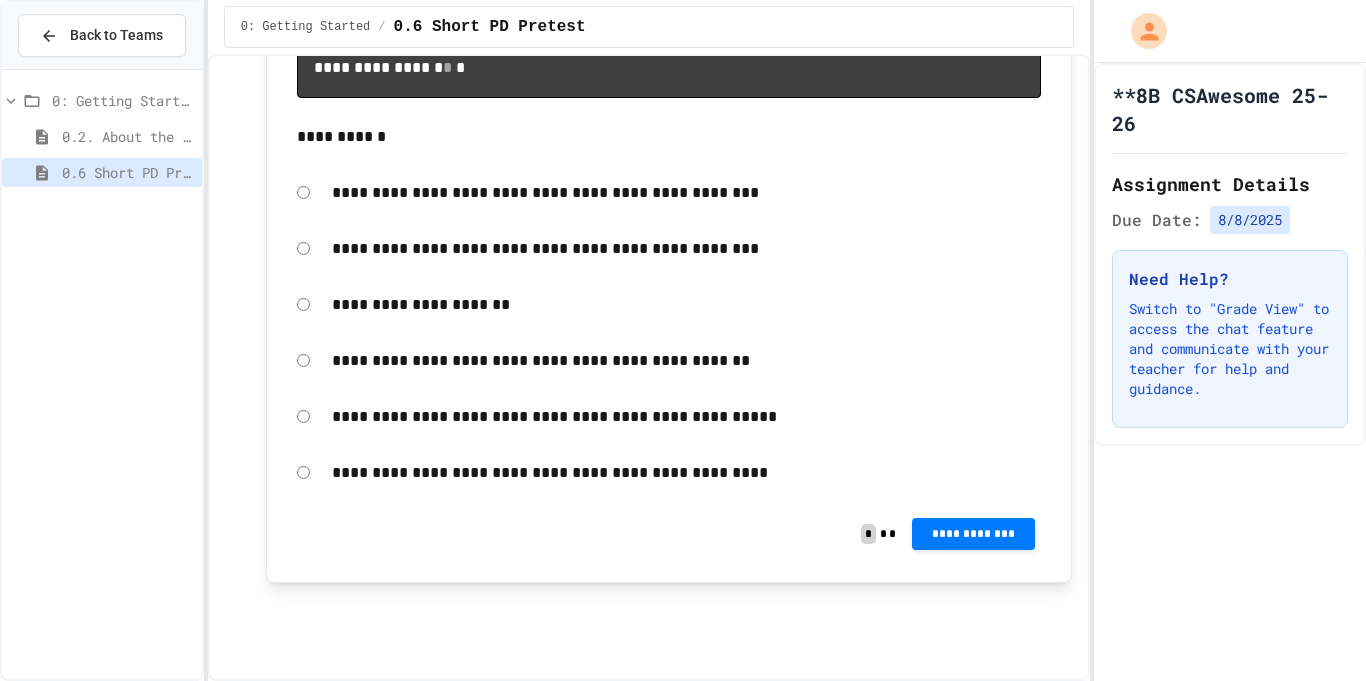click on "**********" at bounding box center (973, 534) 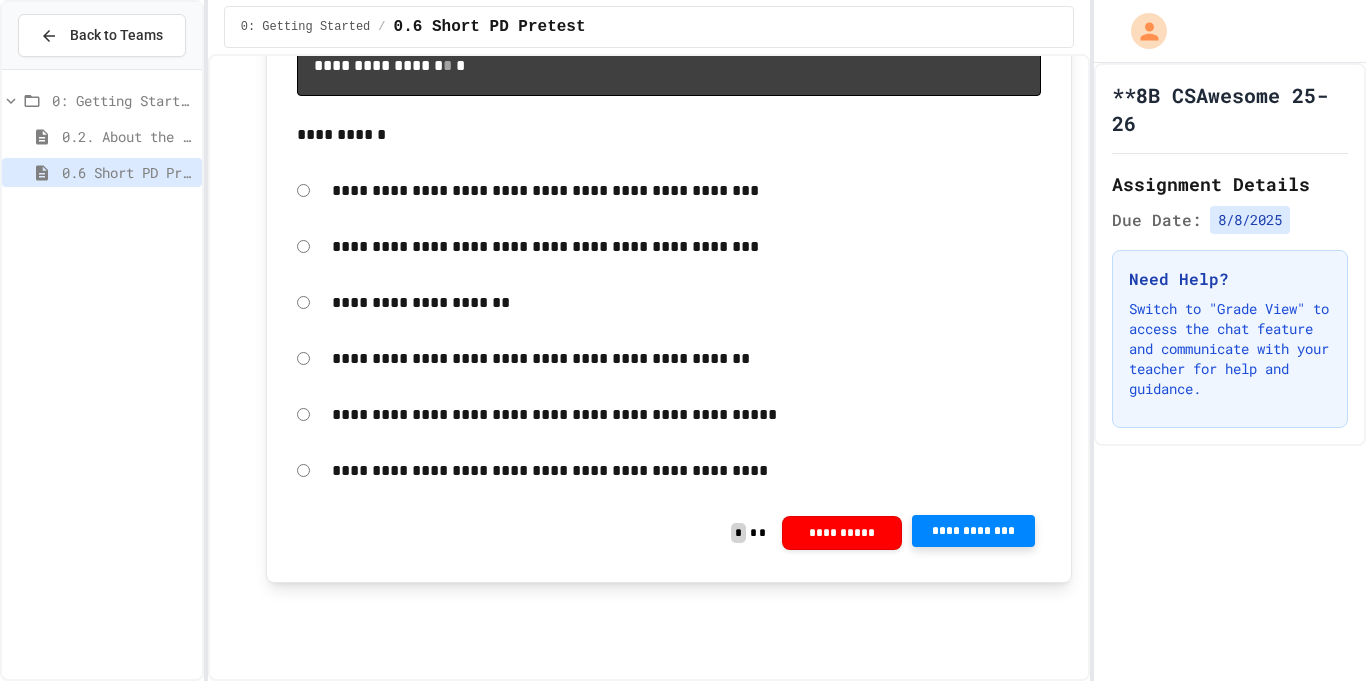 click 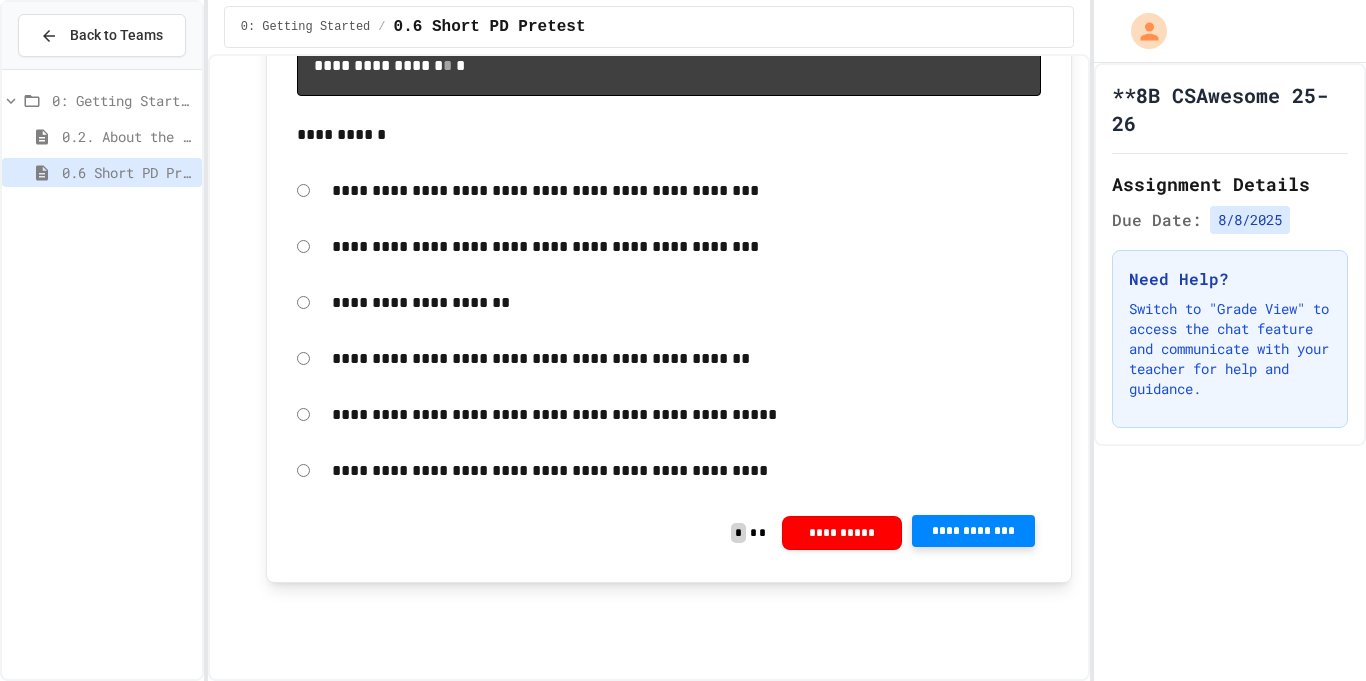 click on "**********" at bounding box center [973, 531] 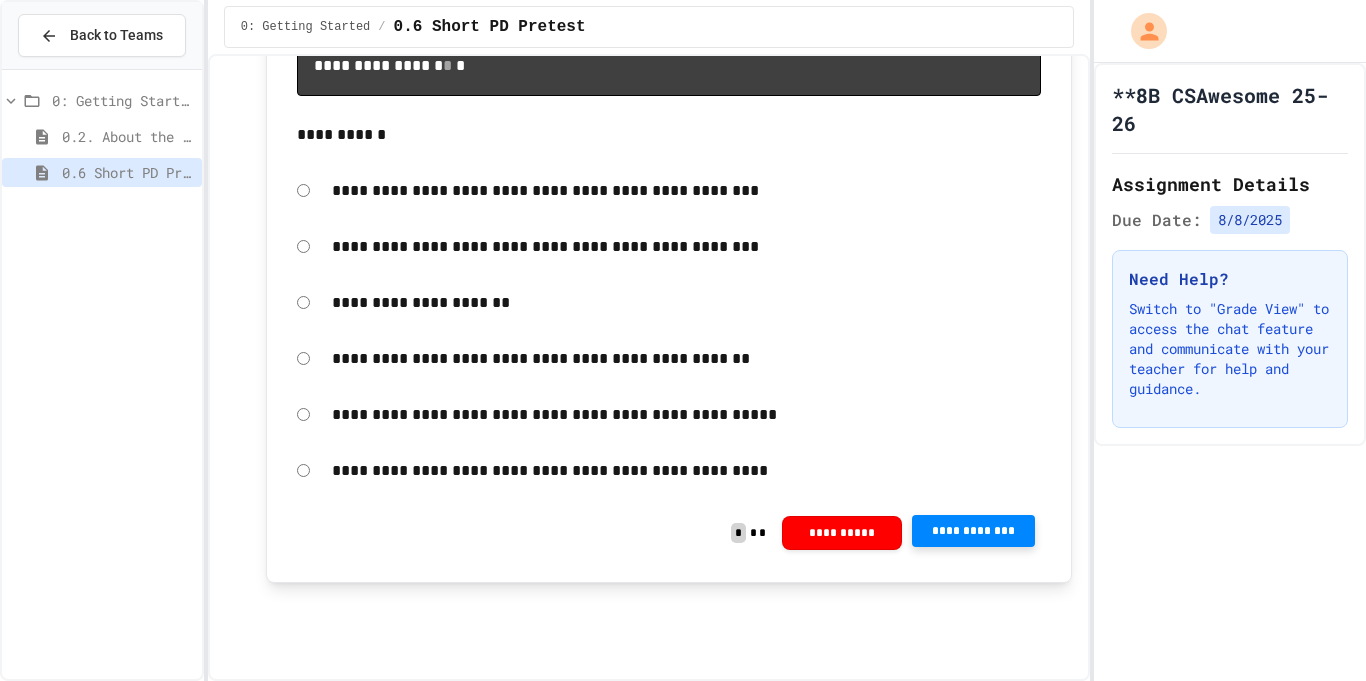 click 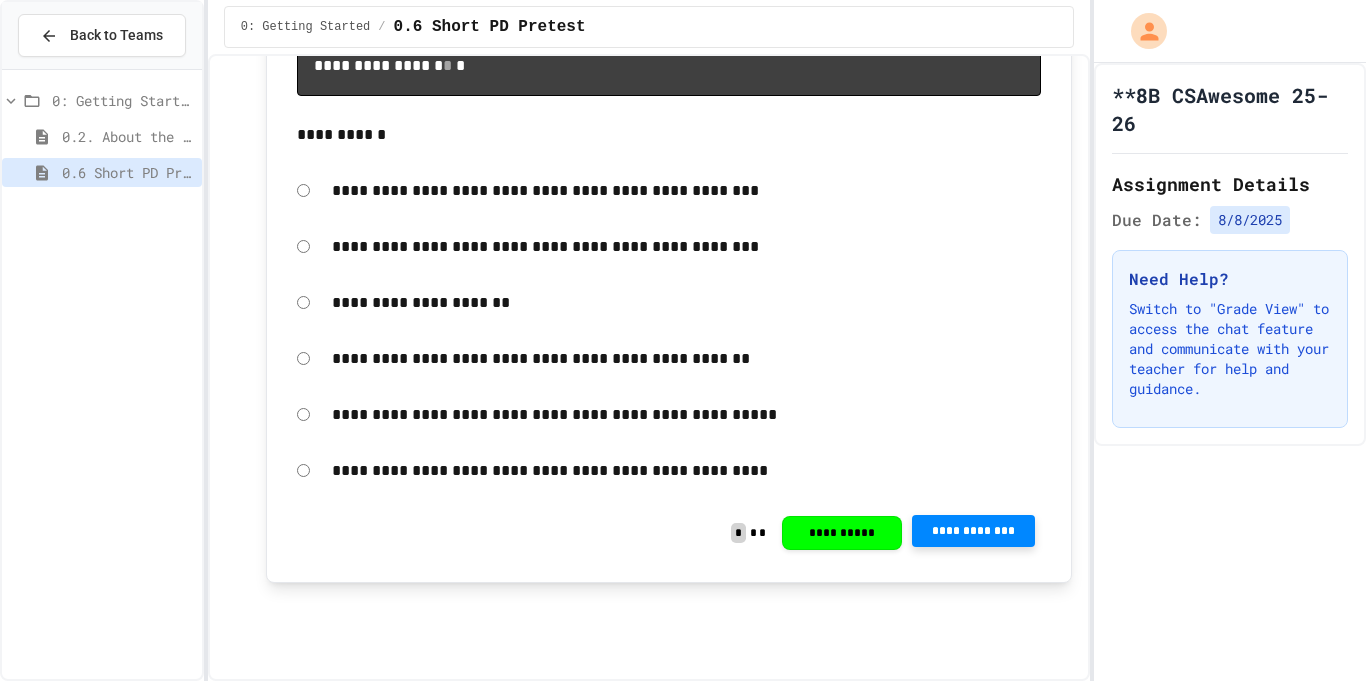 click 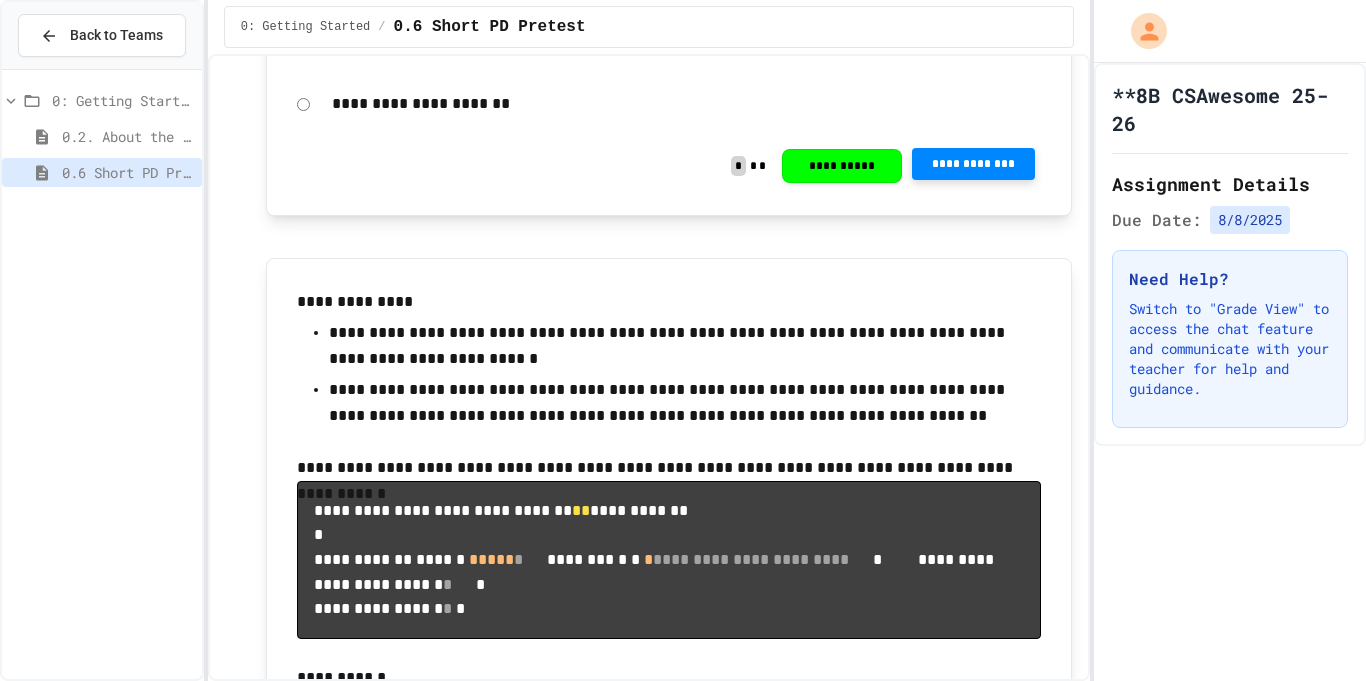 scroll, scrollTop: 12955, scrollLeft: 0, axis: vertical 